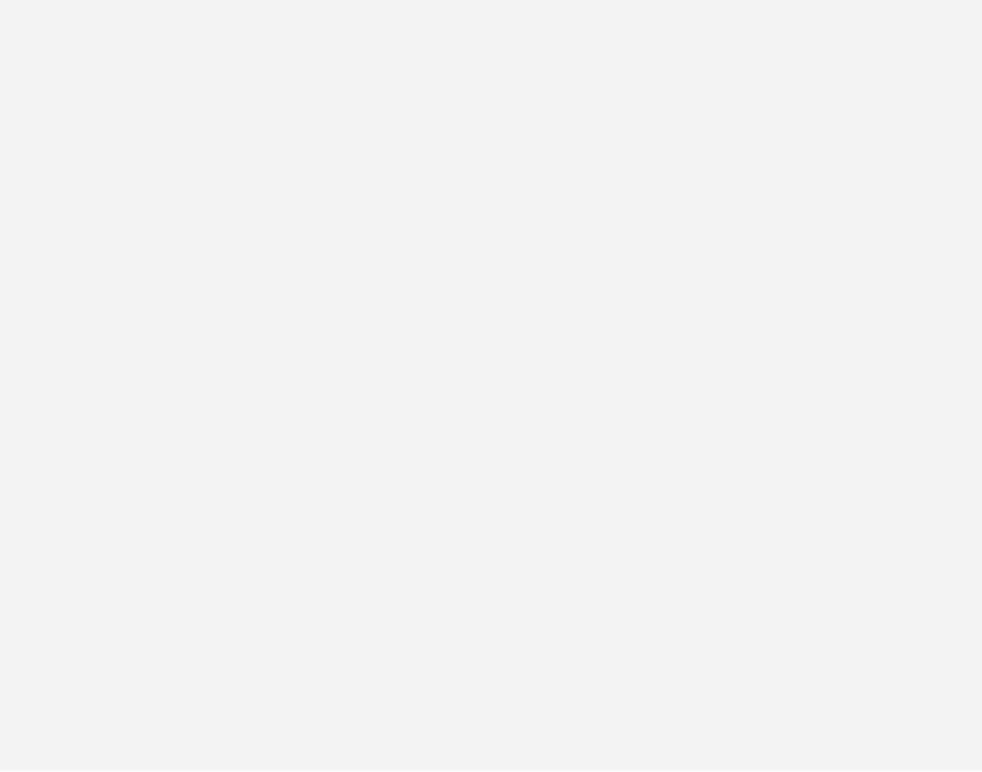 scroll, scrollTop: 0, scrollLeft: 0, axis: both 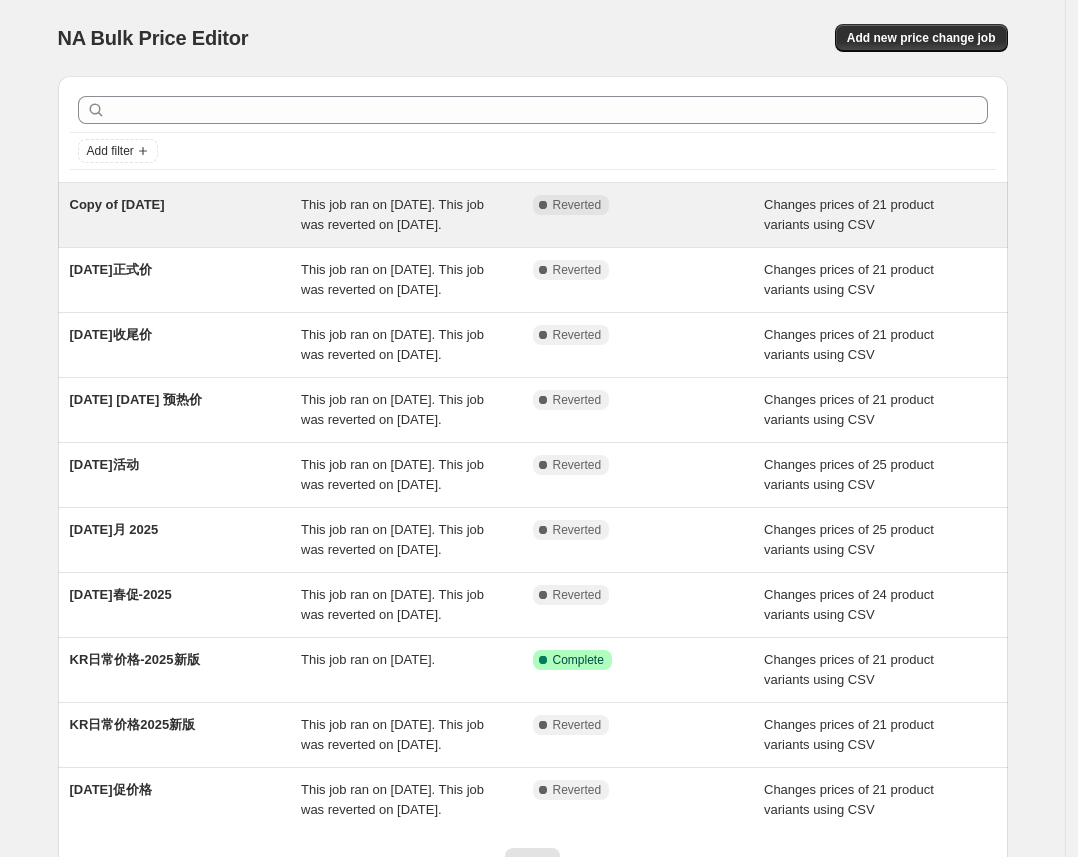 click on "Copy of [DATE]" at bounding box center (186, 215) 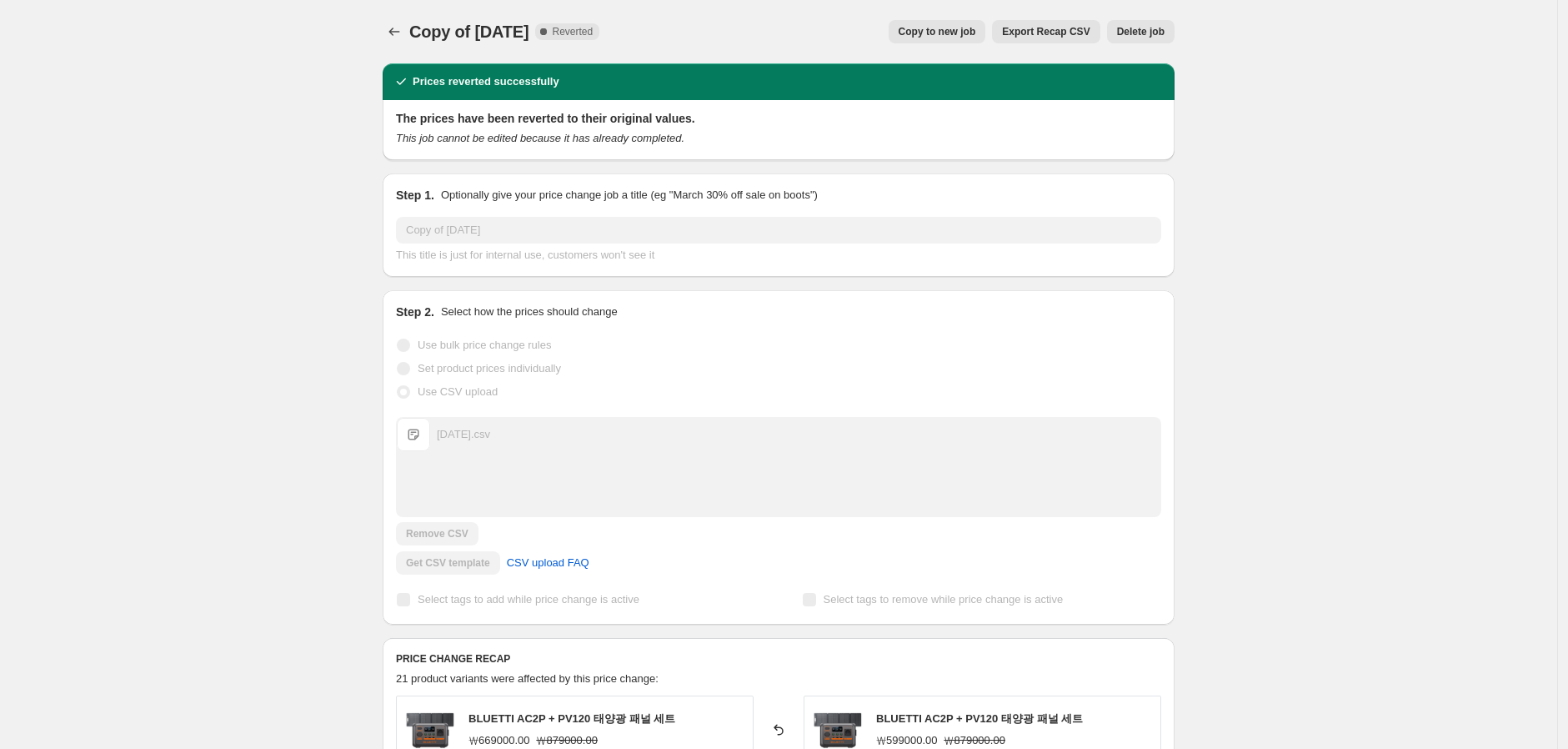 click on "[DATE].csv [DATE].csv" at bounding box center (779, 467) 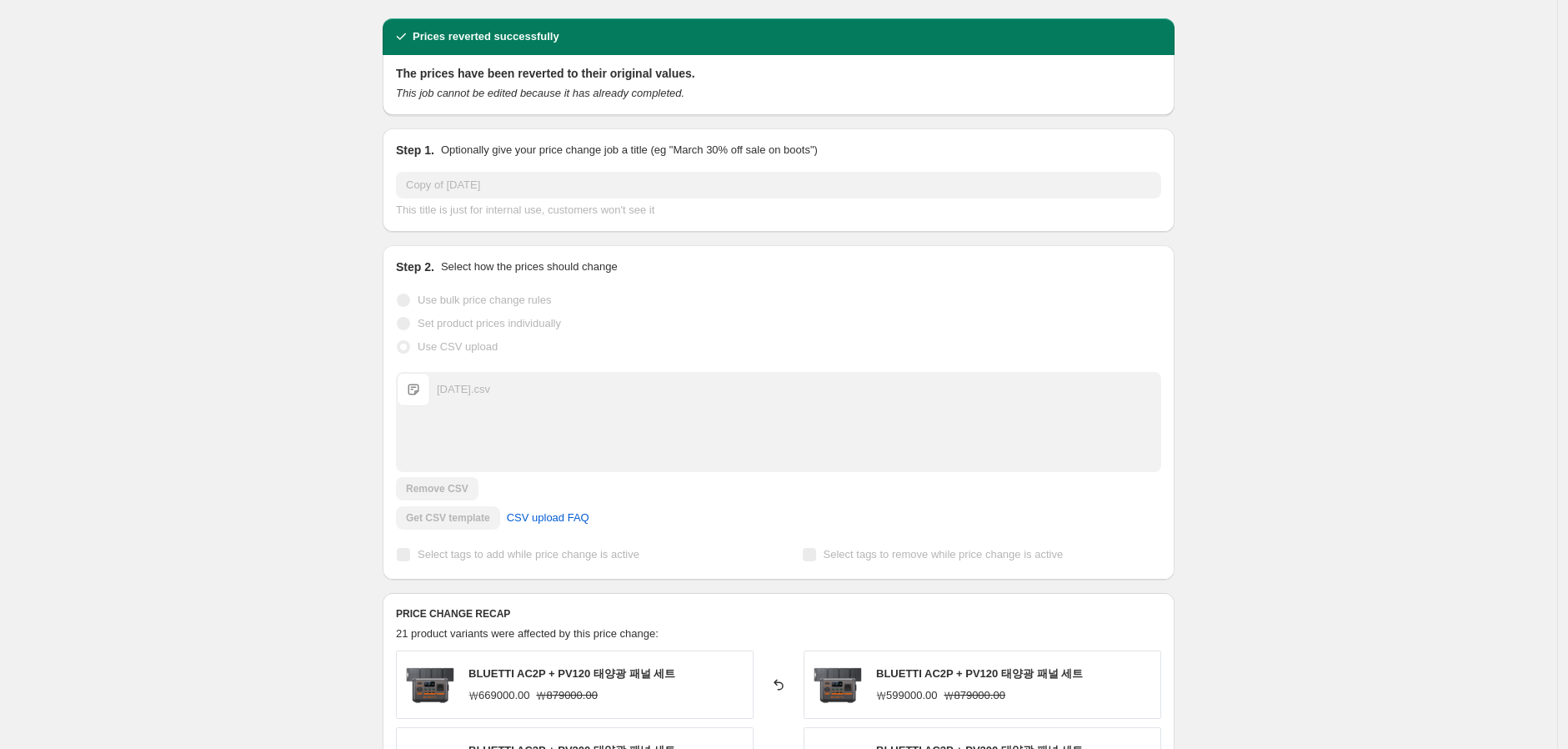 scroll, scrollTop: 0, scrollLeft: 0, axis: both 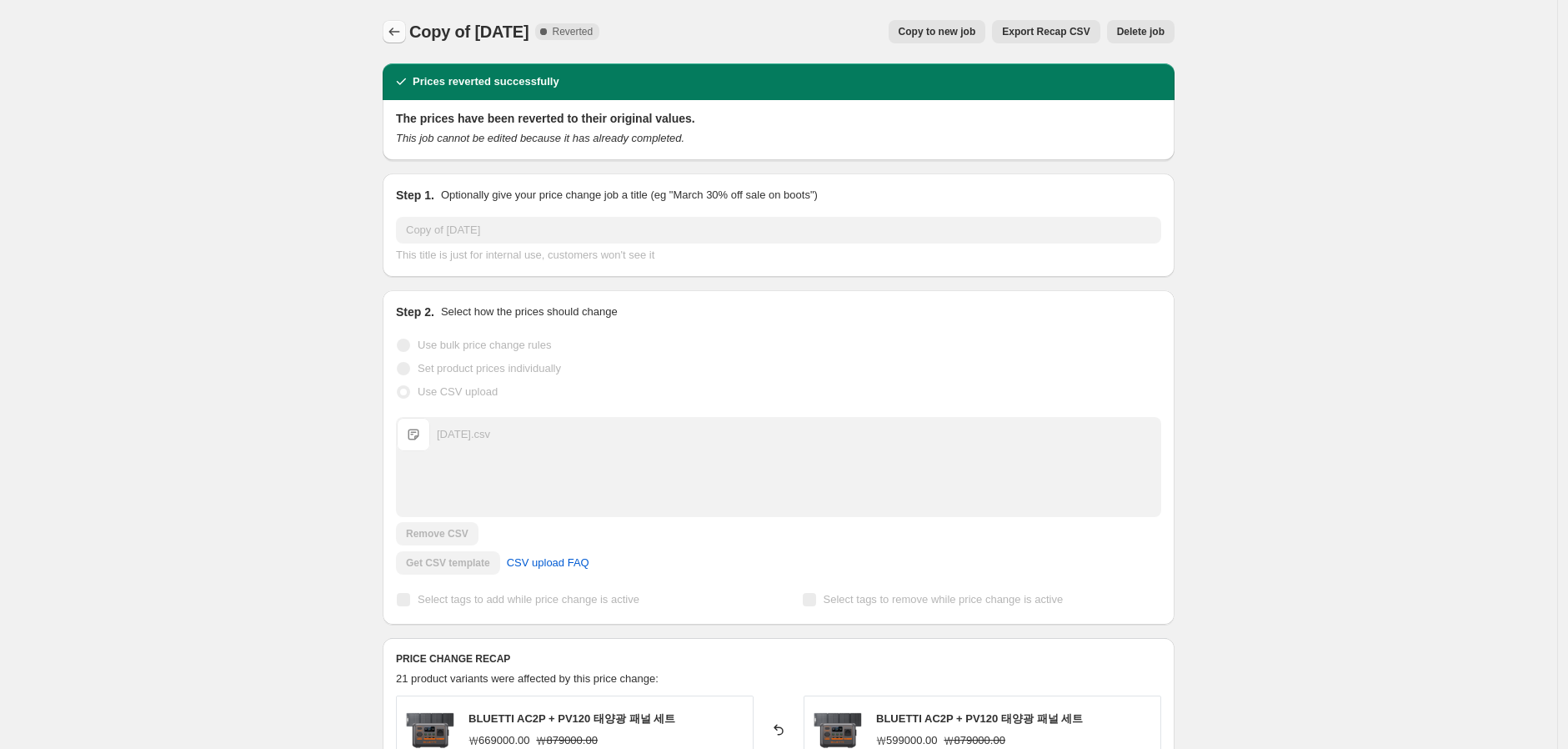 click 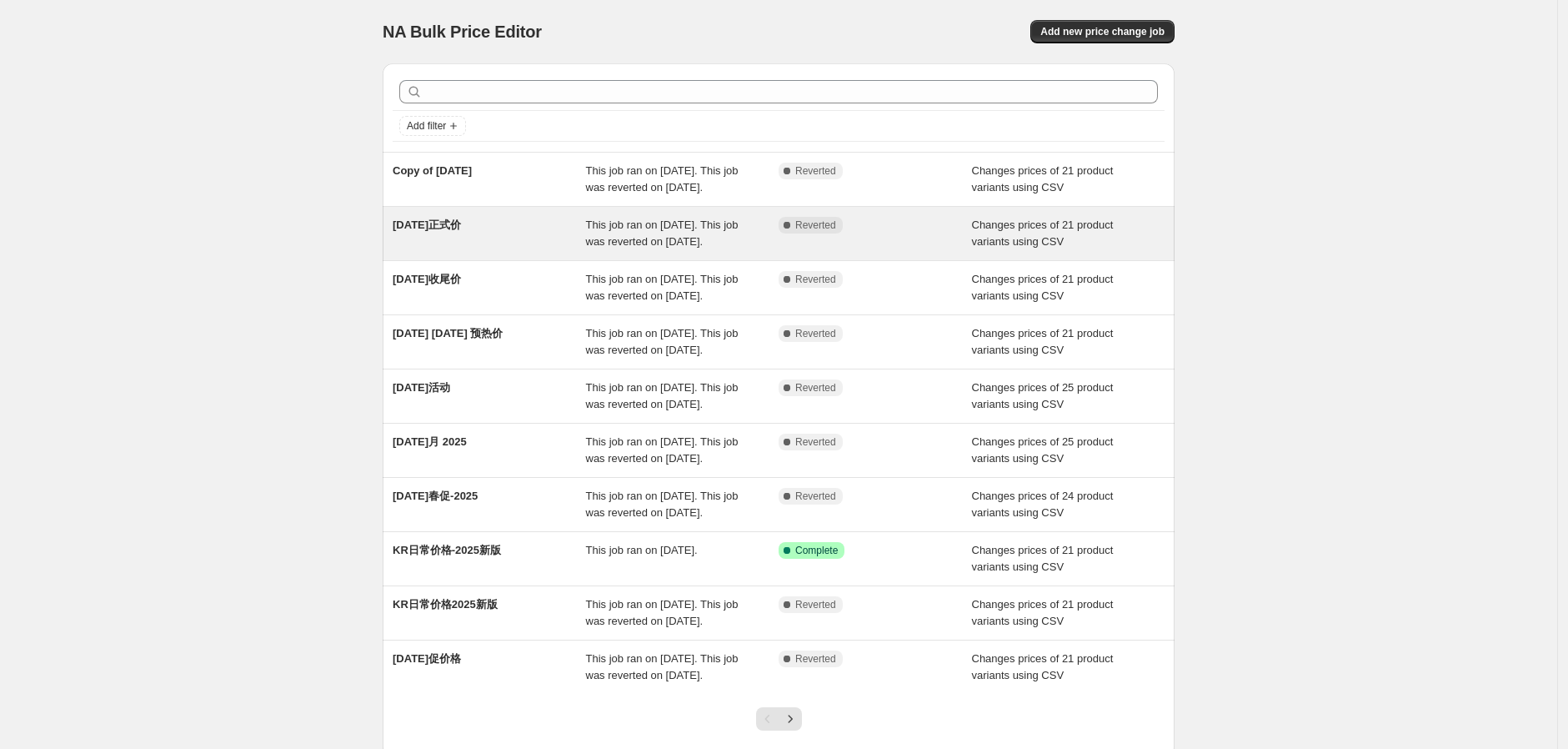 click on "[DATE]正式价" at bounding box center [489, 234] 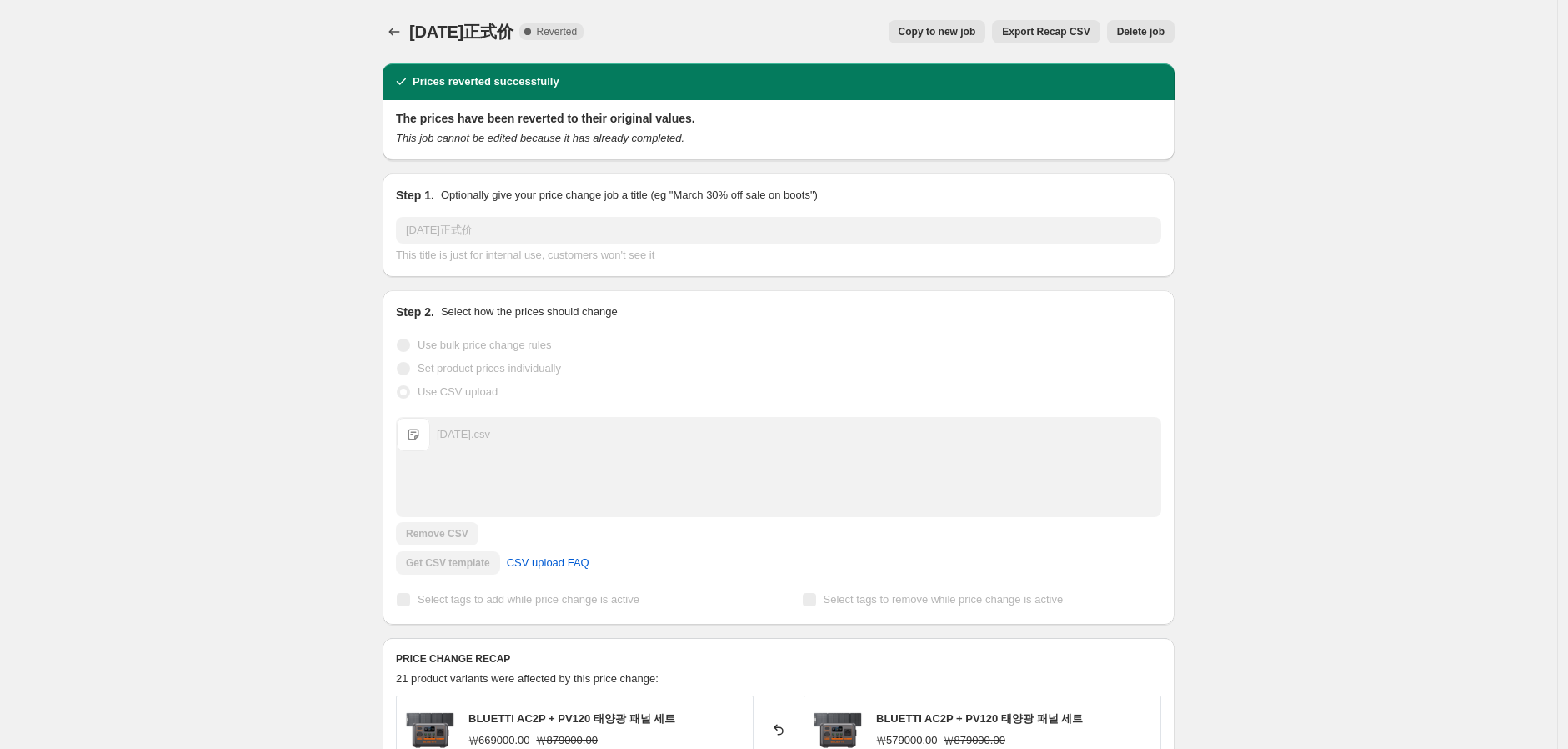 scroll, scrollTop: 555, scrollLeft: 0, axis: vertical 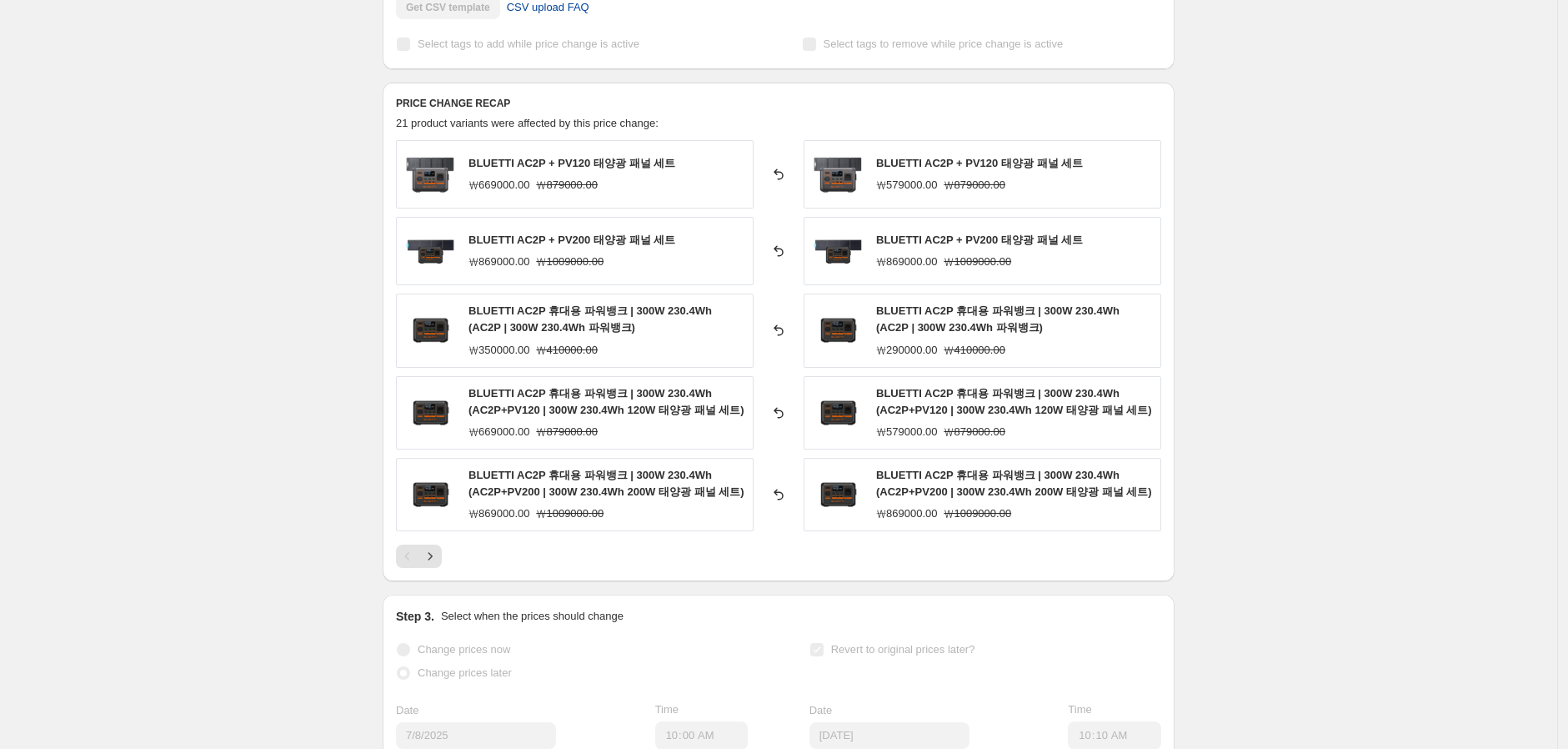 click on "CSV upload FAQ" at bounding box center (548, 8) 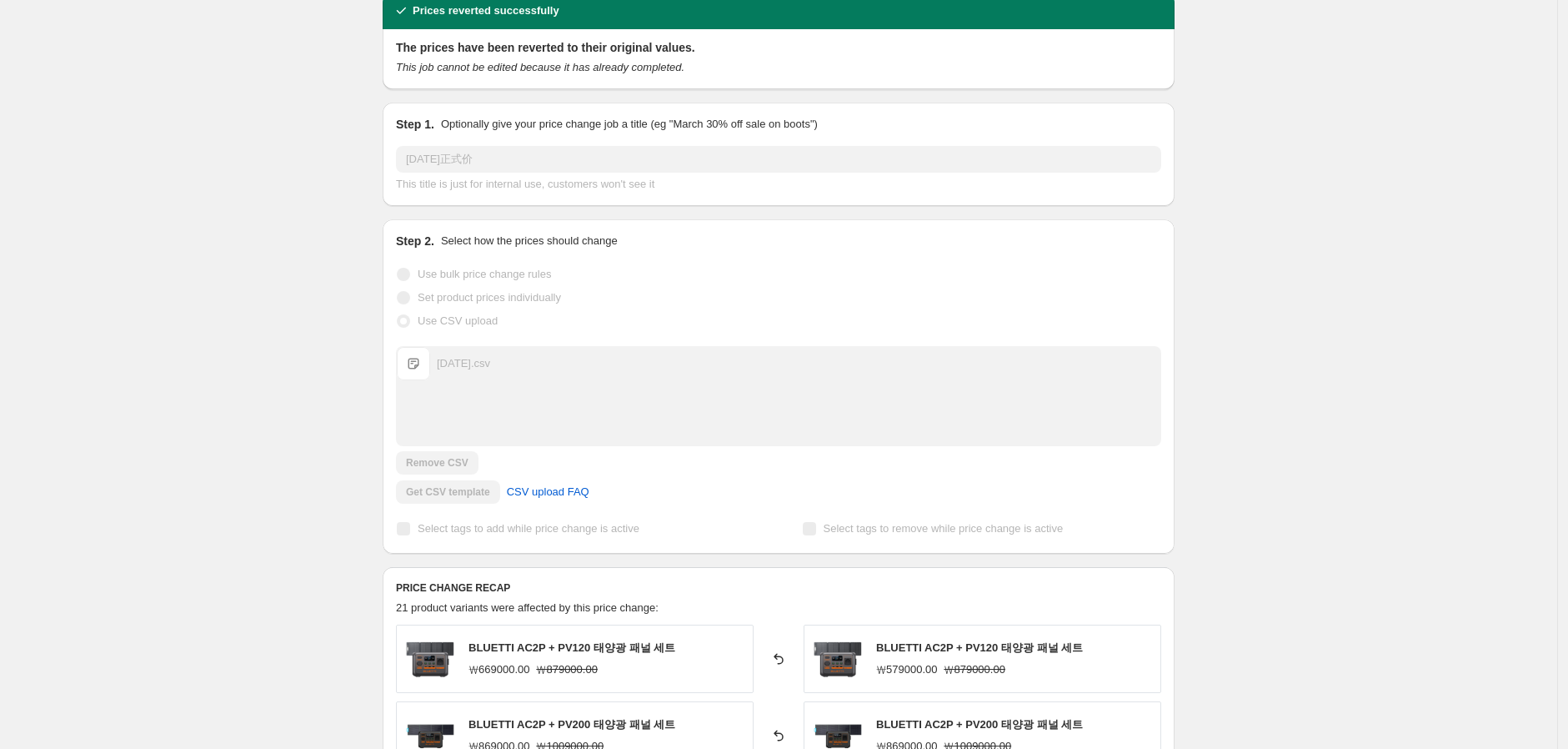 scroll, scrollTop: 0, scrollLeft: 0, axis: both 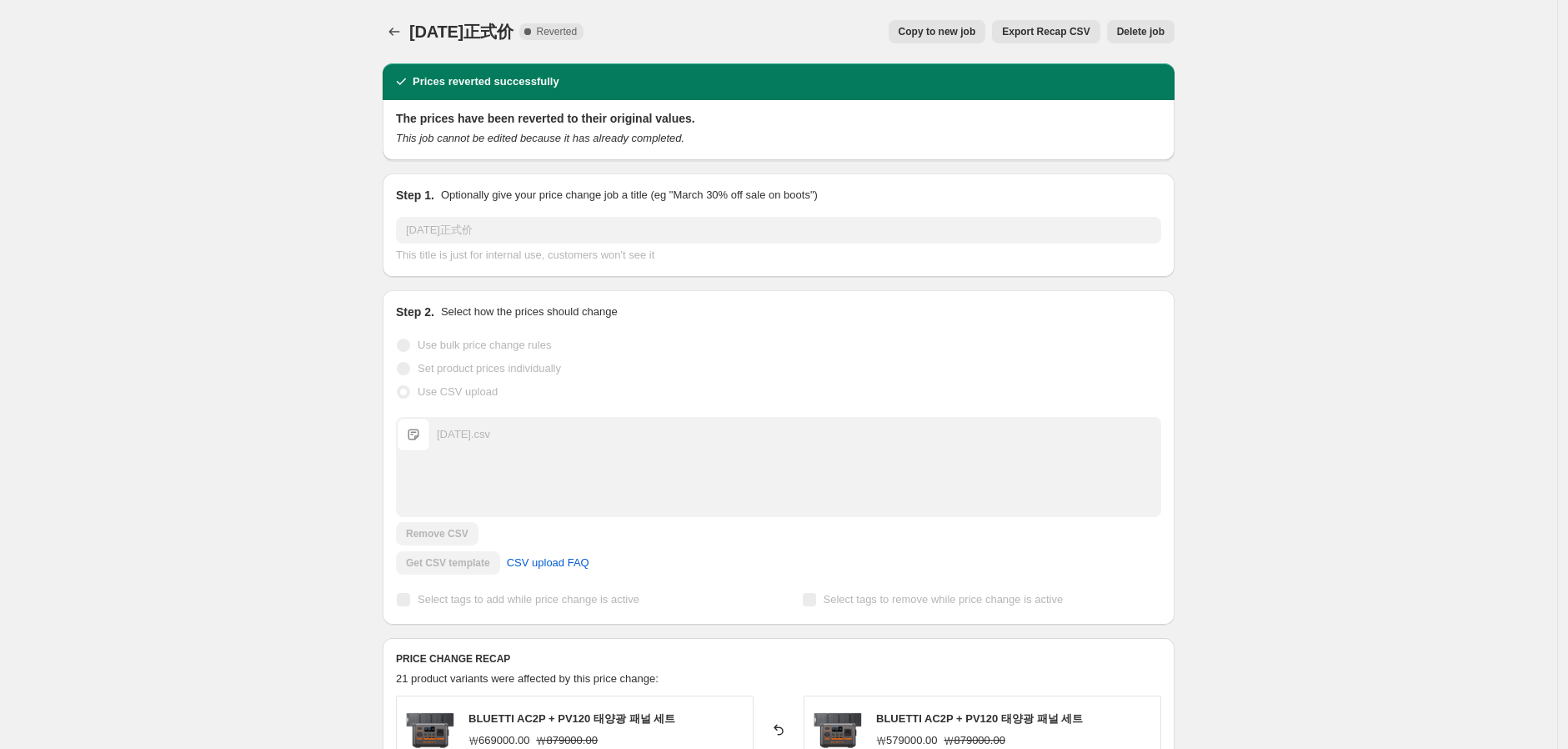 click on "Export Recap CSV" at bounding box center (1045, 32) 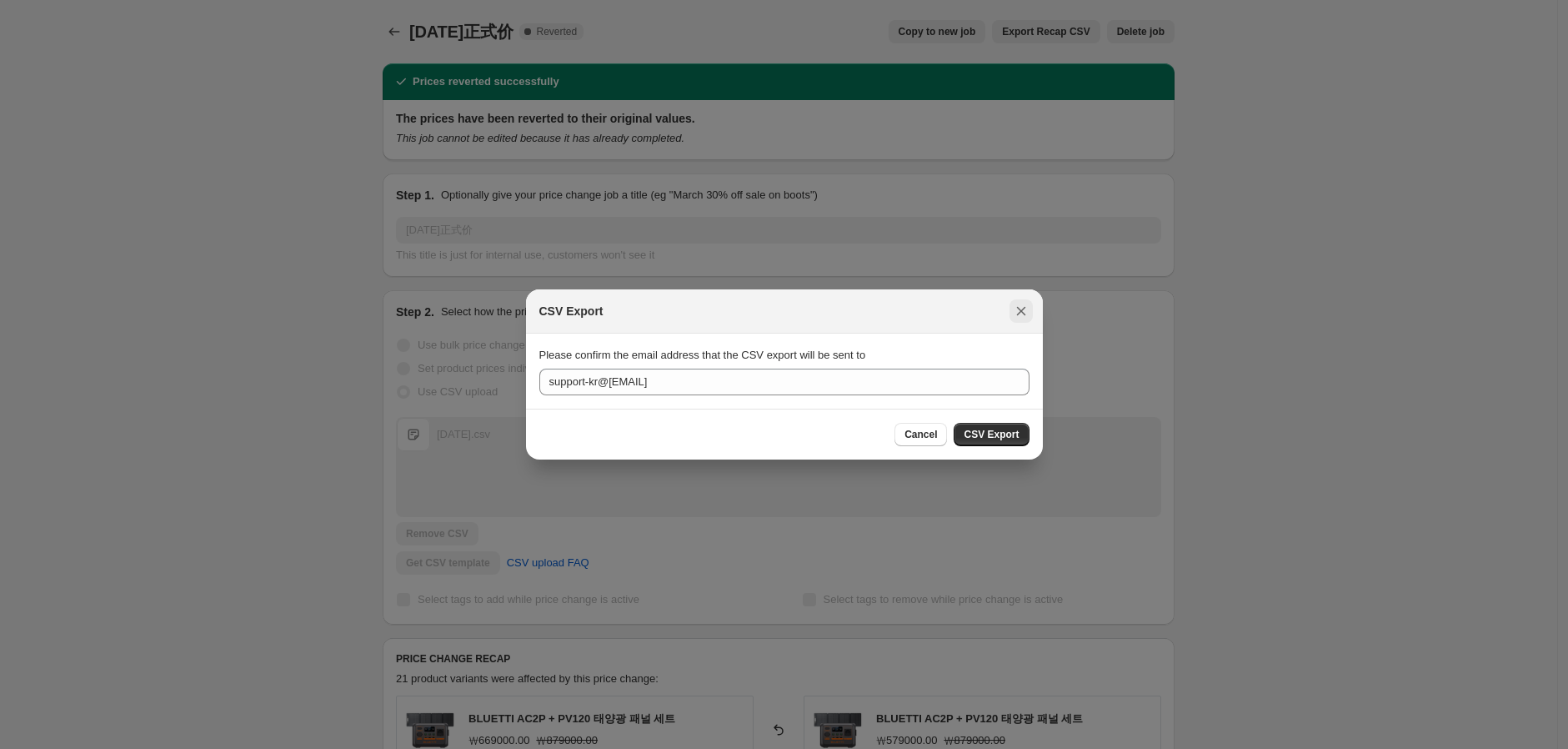 click 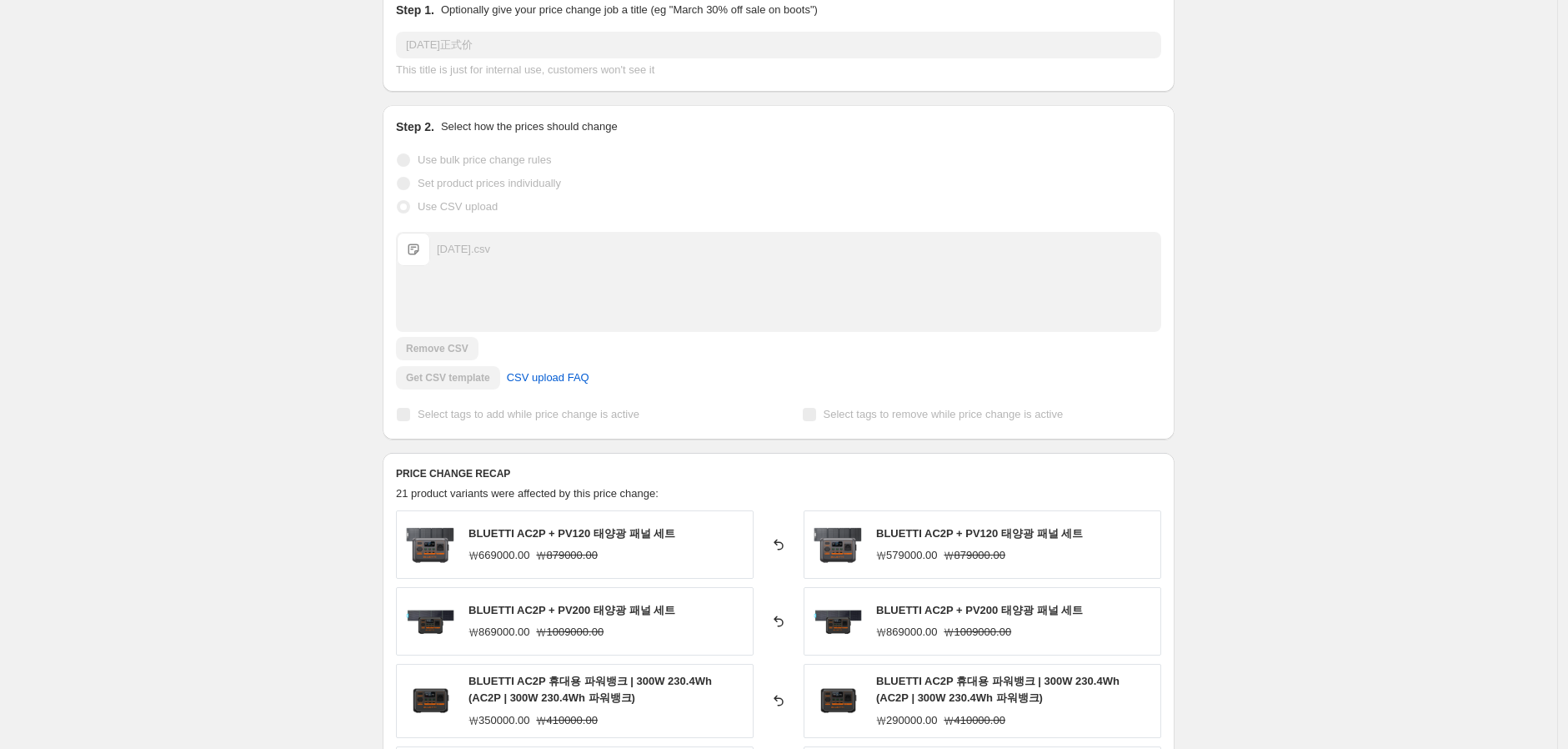 click on "[DATE]正式价. This page is ready [DATE]正式价 Complete Reverted Copy to new job Export Recap CSV Delete job More actions Copy to new job Export Recap CSV Delete job Prices reverted successfully The prices have been reverted to their original values. This job cannot be edited because it has already completed. Step 1. Optionally give your price change job a title (eg "March 30% off sale on boots") [DATE] This title is just for internal use, customers won't see it Step 2. Select how the prices should change Use bulk price change rules Set product prices individually Use CSV upload Upload files [DATE].csv [DATE].csv Remove CSV Get CSV template CSV upload FAQ Select tags to add while price change is active Select tags to remove while price change is active PRICE CHANGE RECAP 21 product variants were affected by this price change: BLUETTI AC2P + PV120  태양광 패널 세트 ₩669000.00 ₩879000.00 Reverted back BLUETTI AC2P + PV120  태양광 패널 세트" at bounding box center [779, 636] 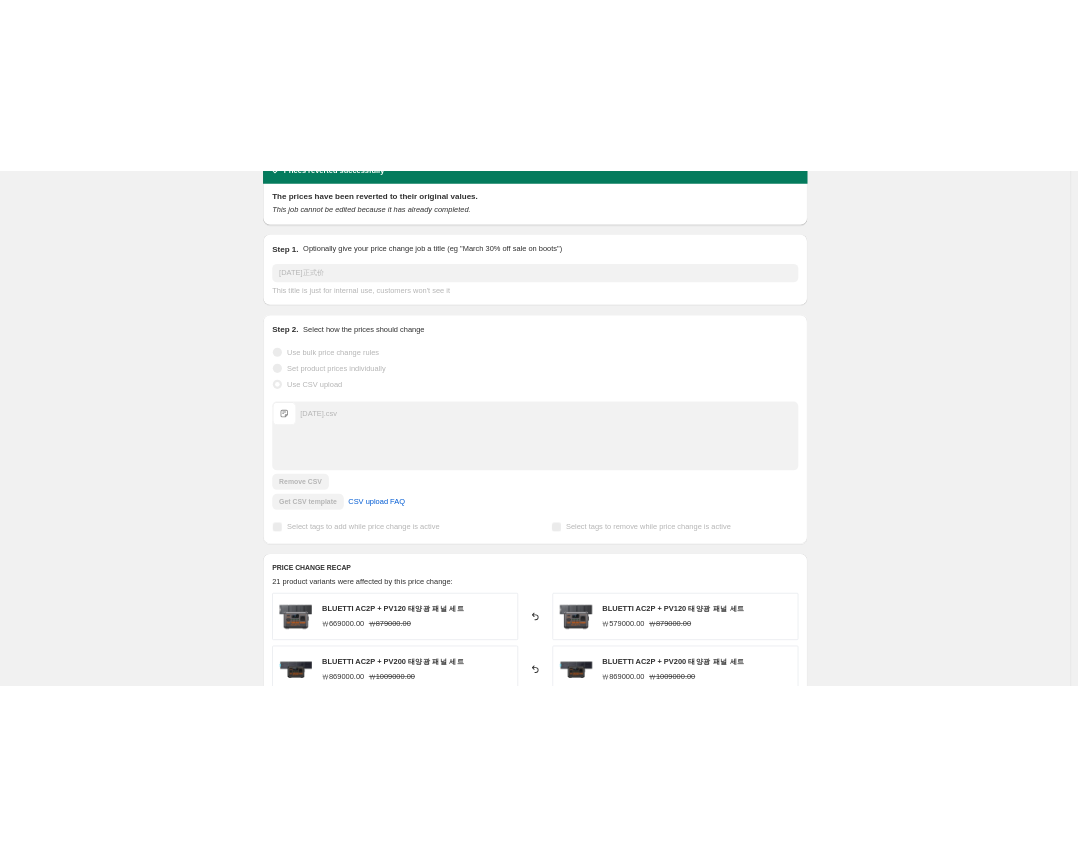 scroll, scrollTop: 0, scrollLeft: 0, axis: both 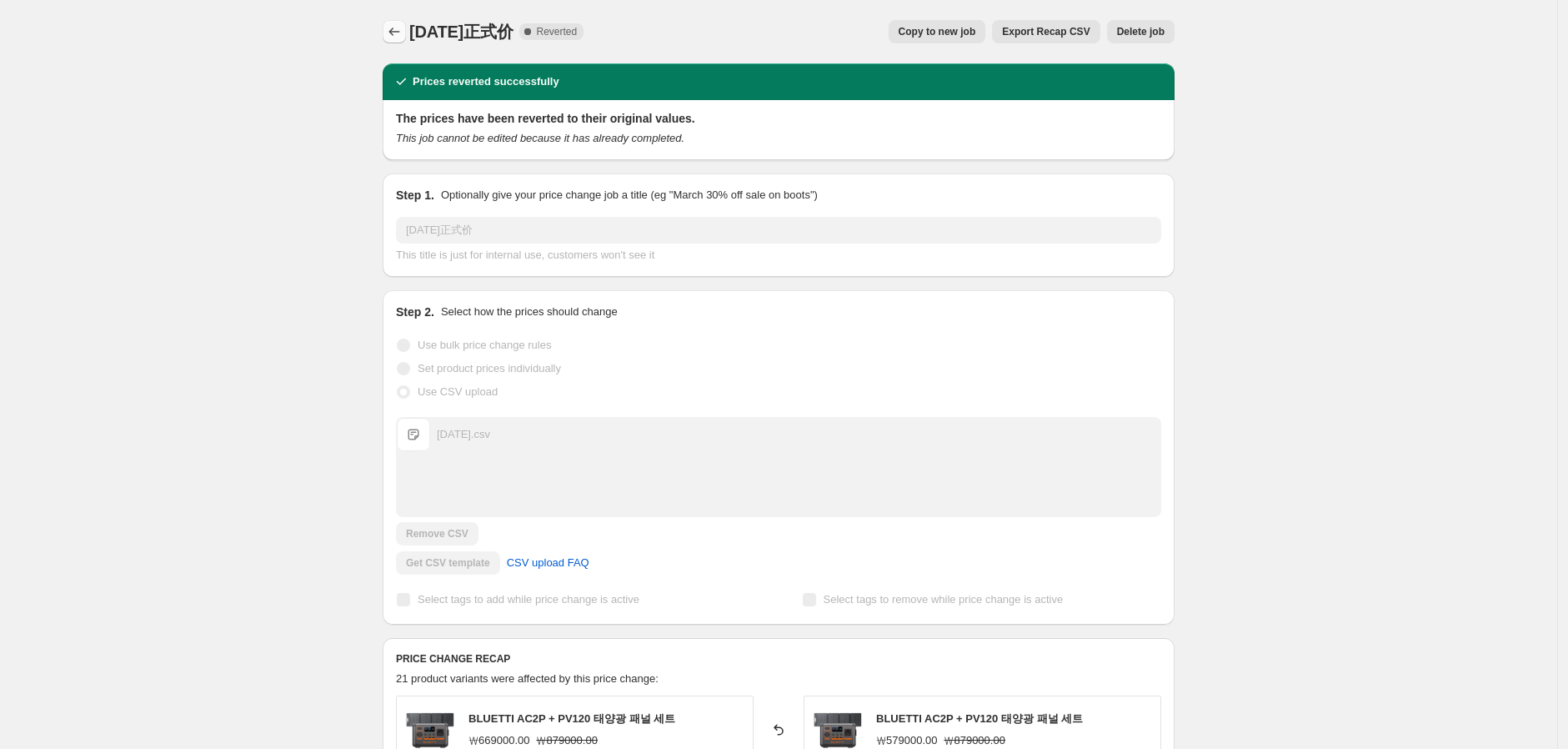 click 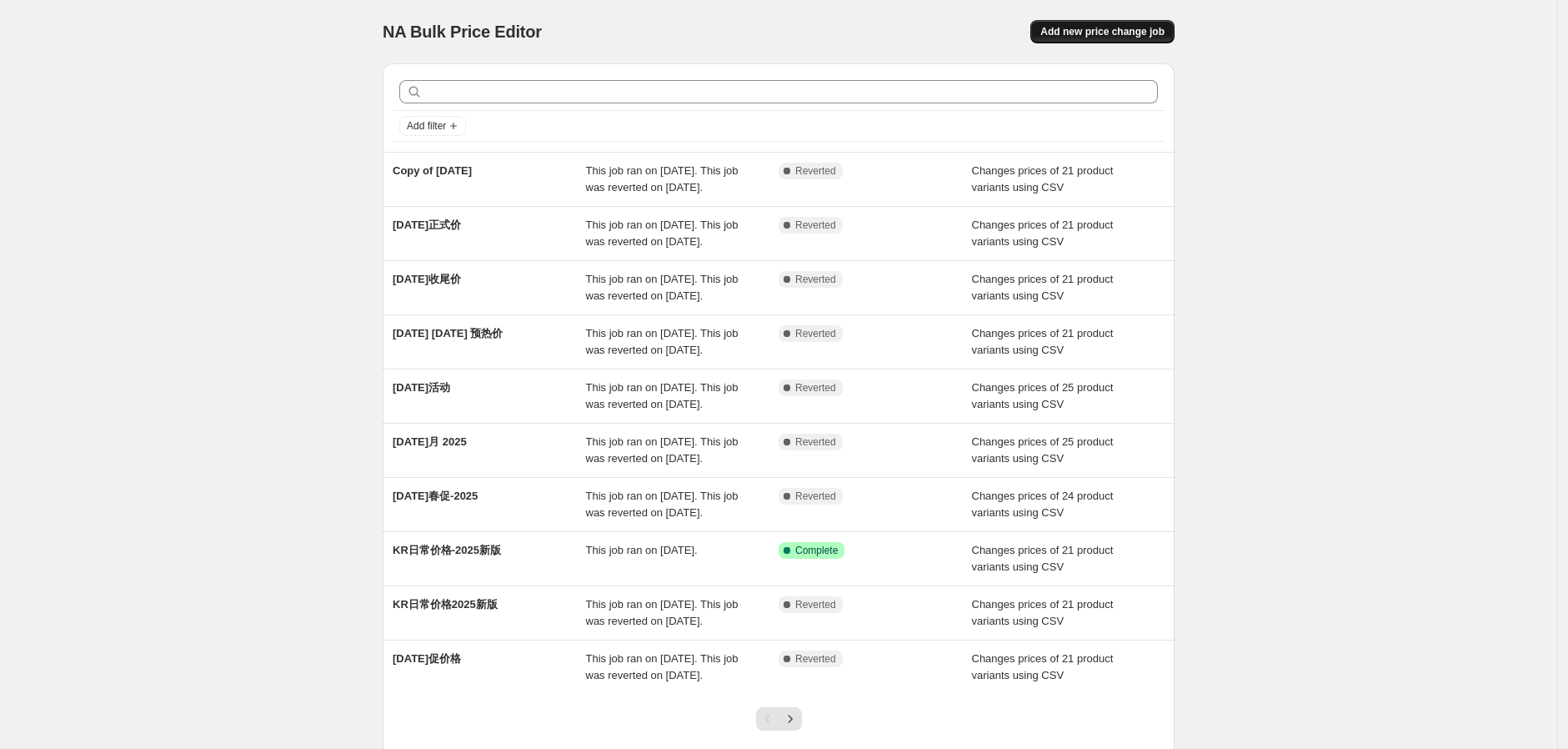 click on "Add new price change job" at bounding box center (1102, 32) 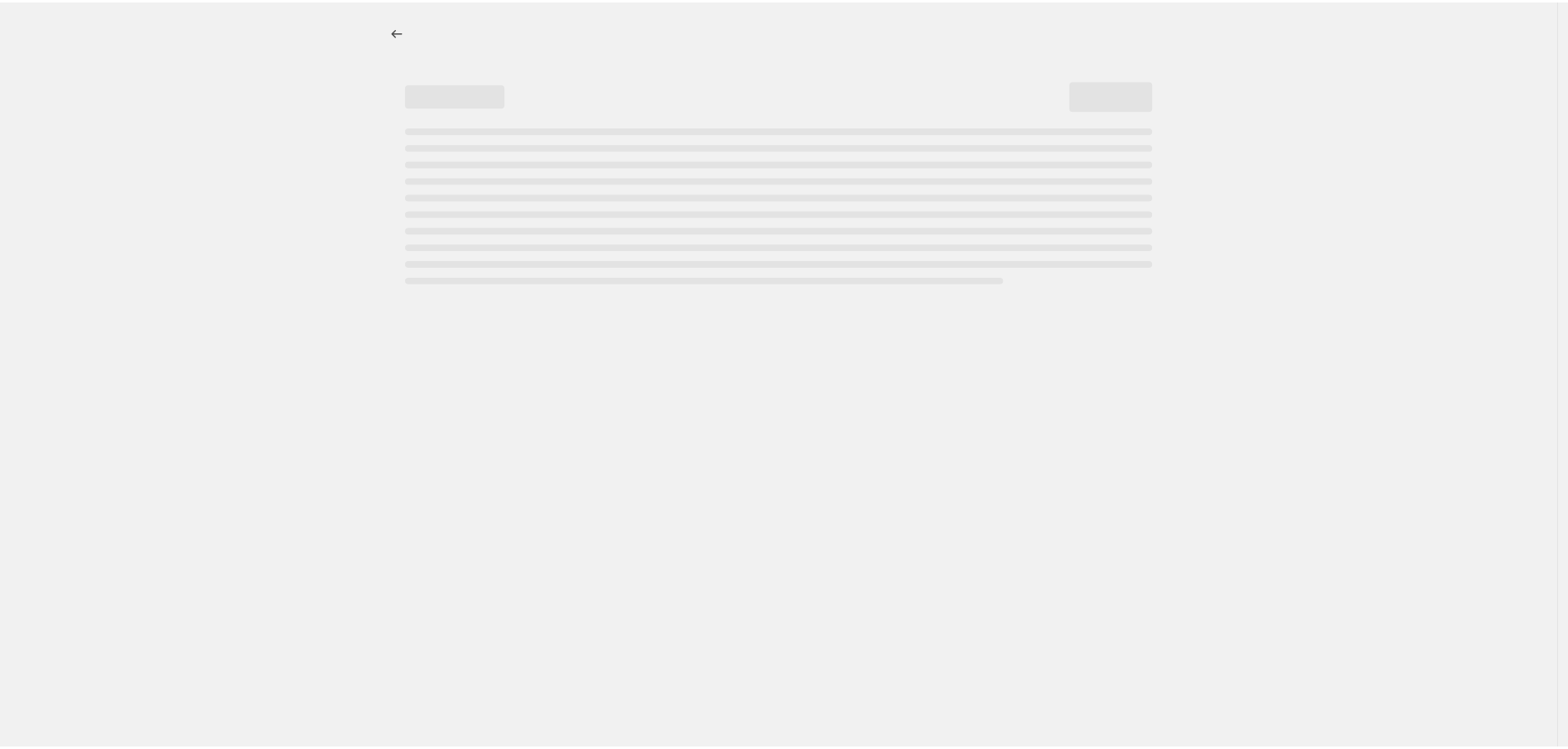 select on "percentage" 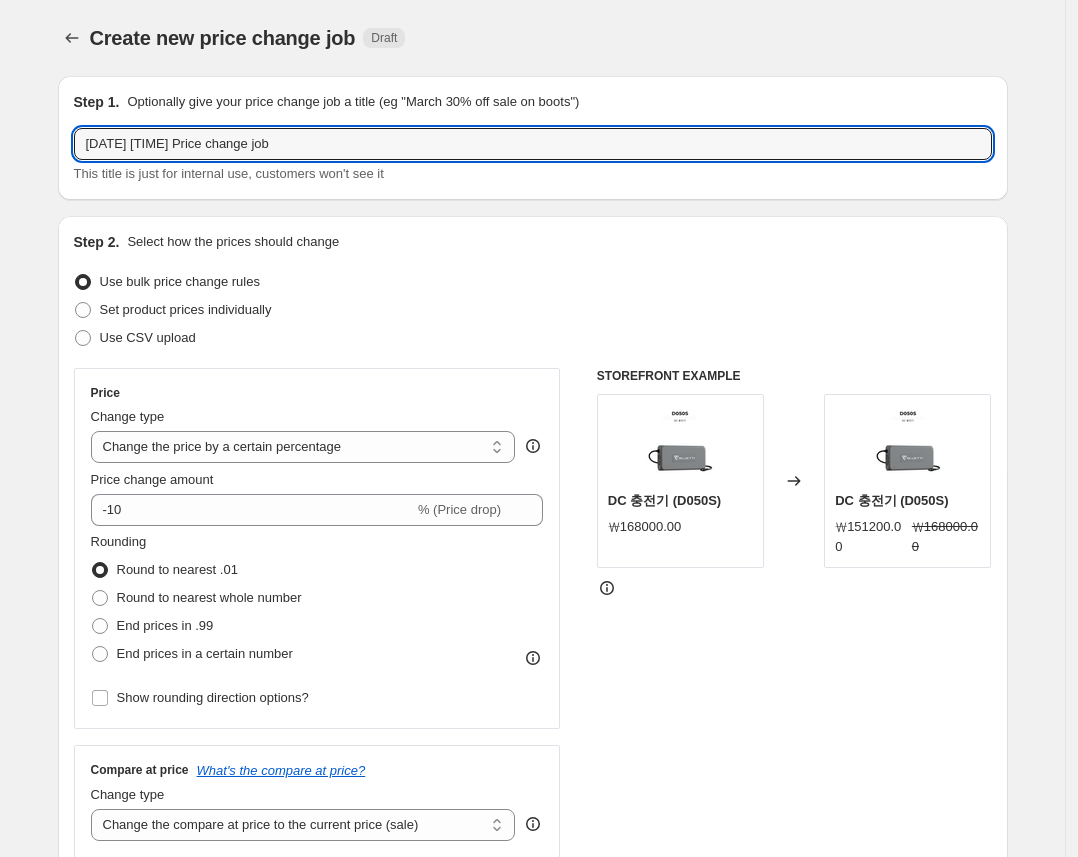 drag, startPoint x: 425, startPoint y: 150, endPoint x: 151, endPoint y: 164, distance: 274.35742 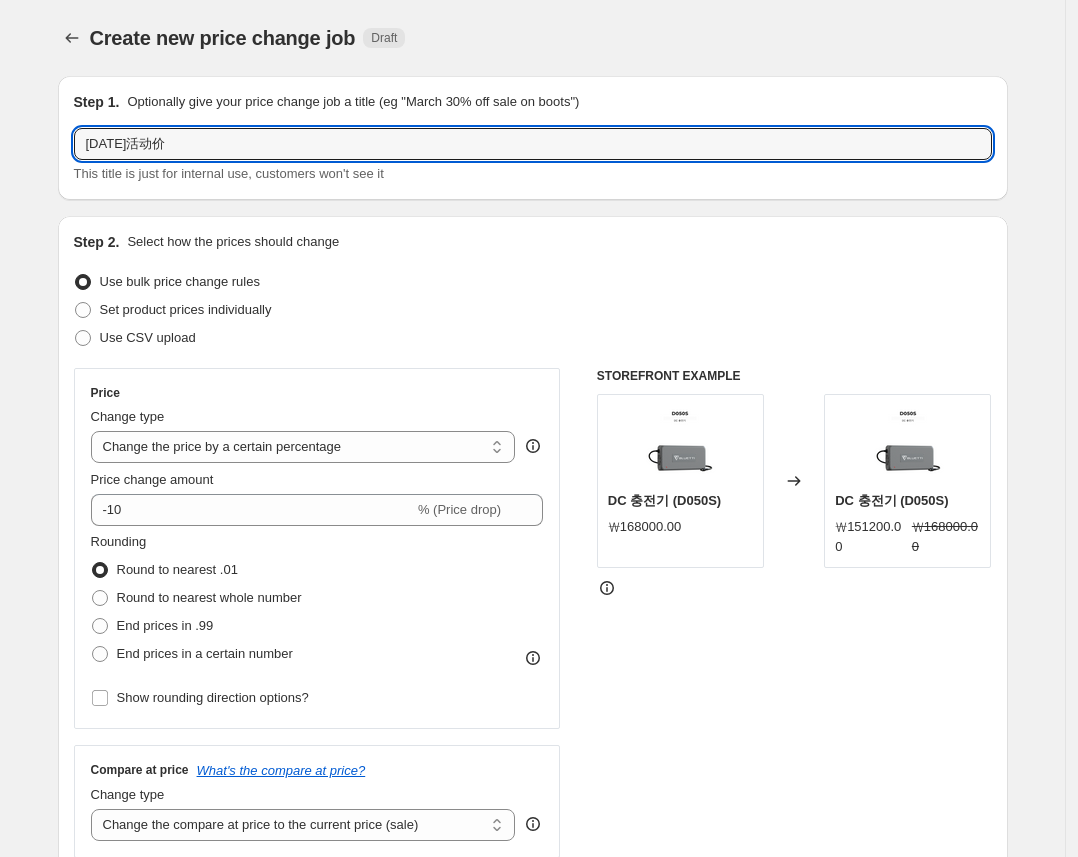 type on "[DATE]活动价" 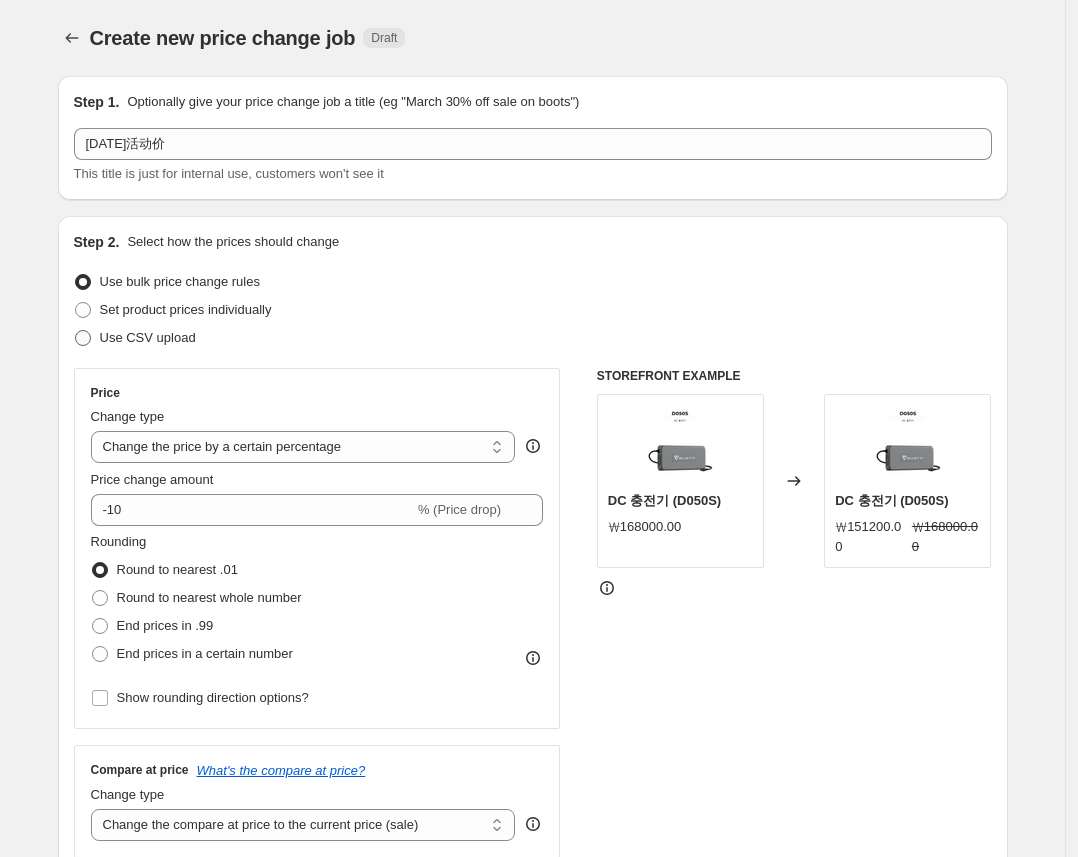 click on "Use CSV upload" at bounding box center [135, 338] 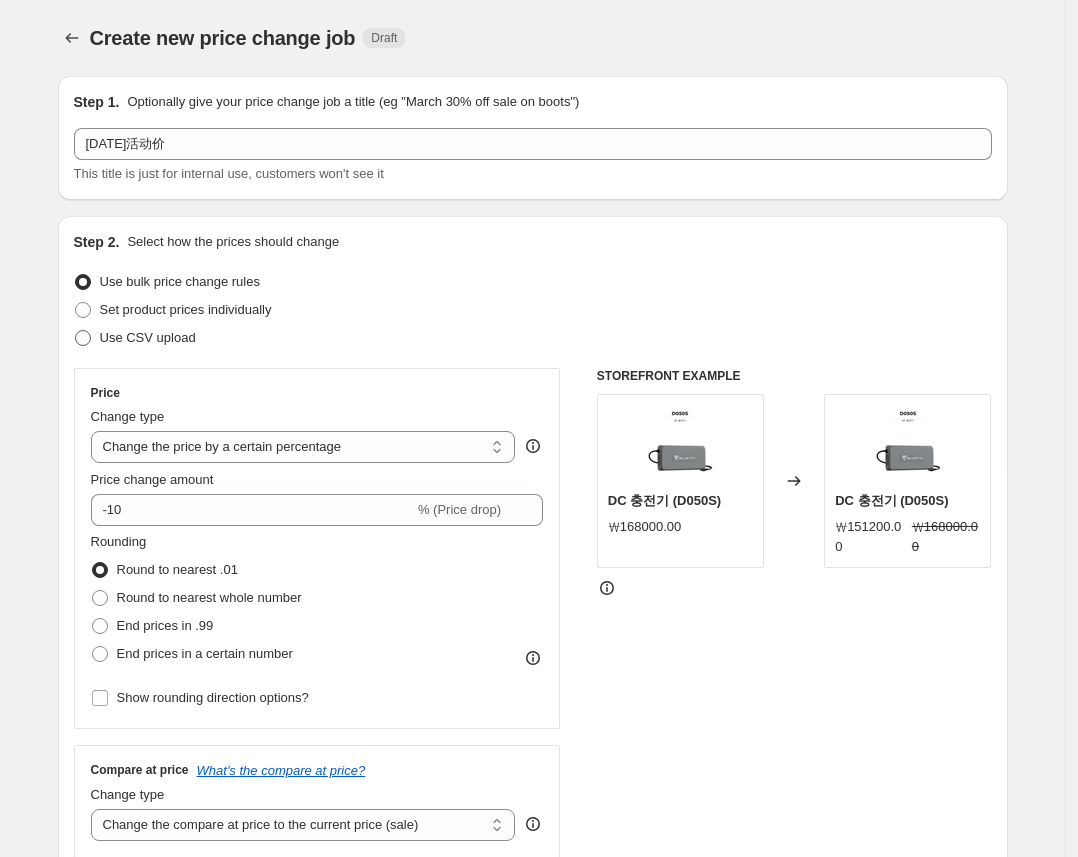 radio on "true" 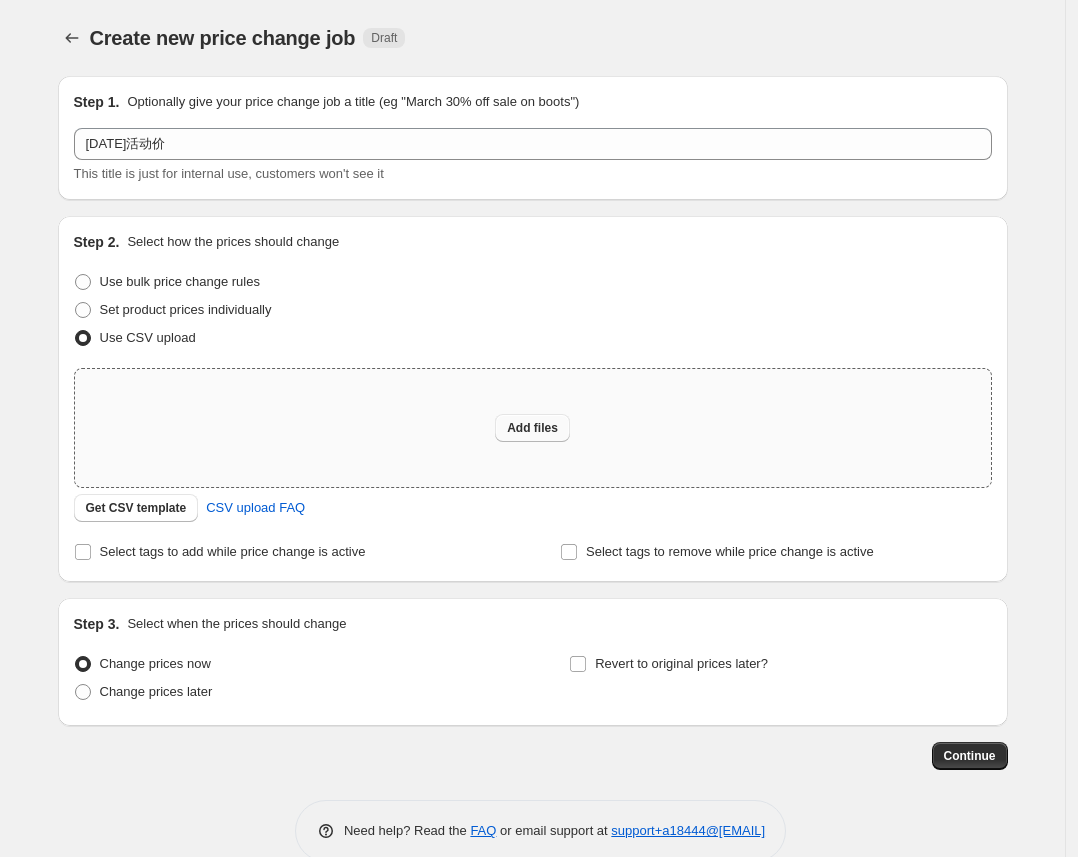 click on "Add files" at bounding box center [532, 428] 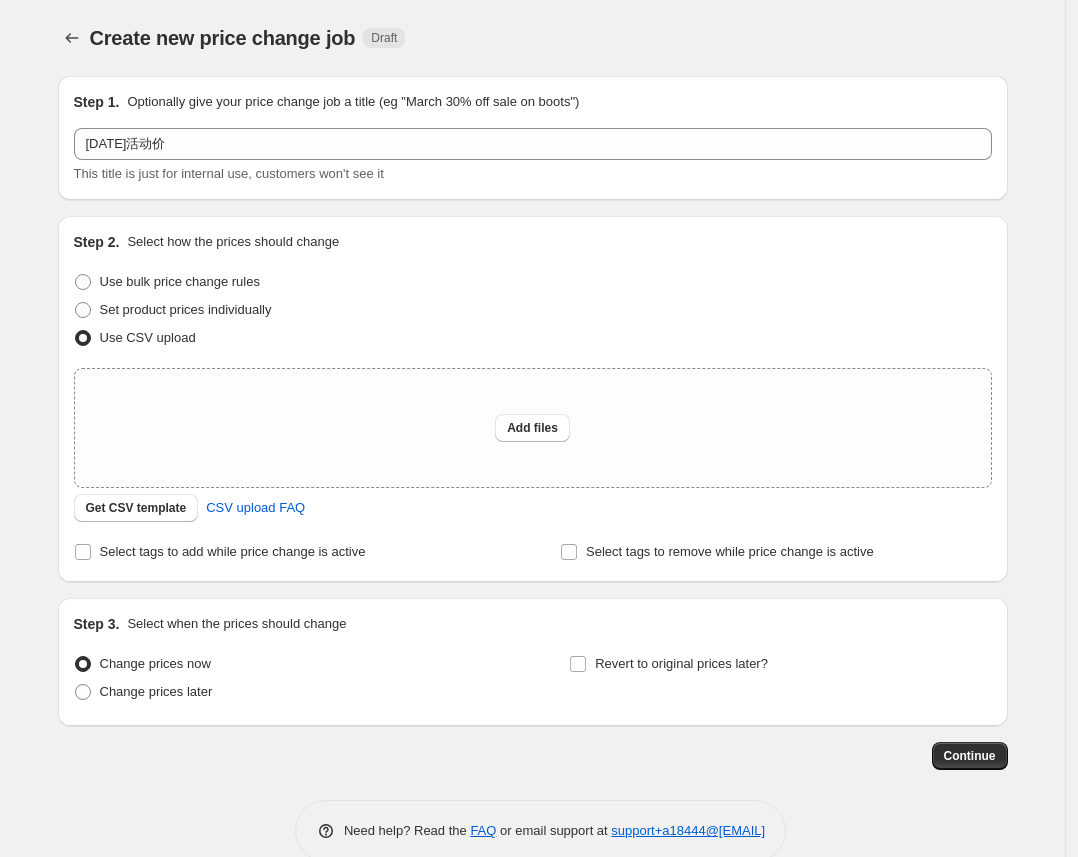 type 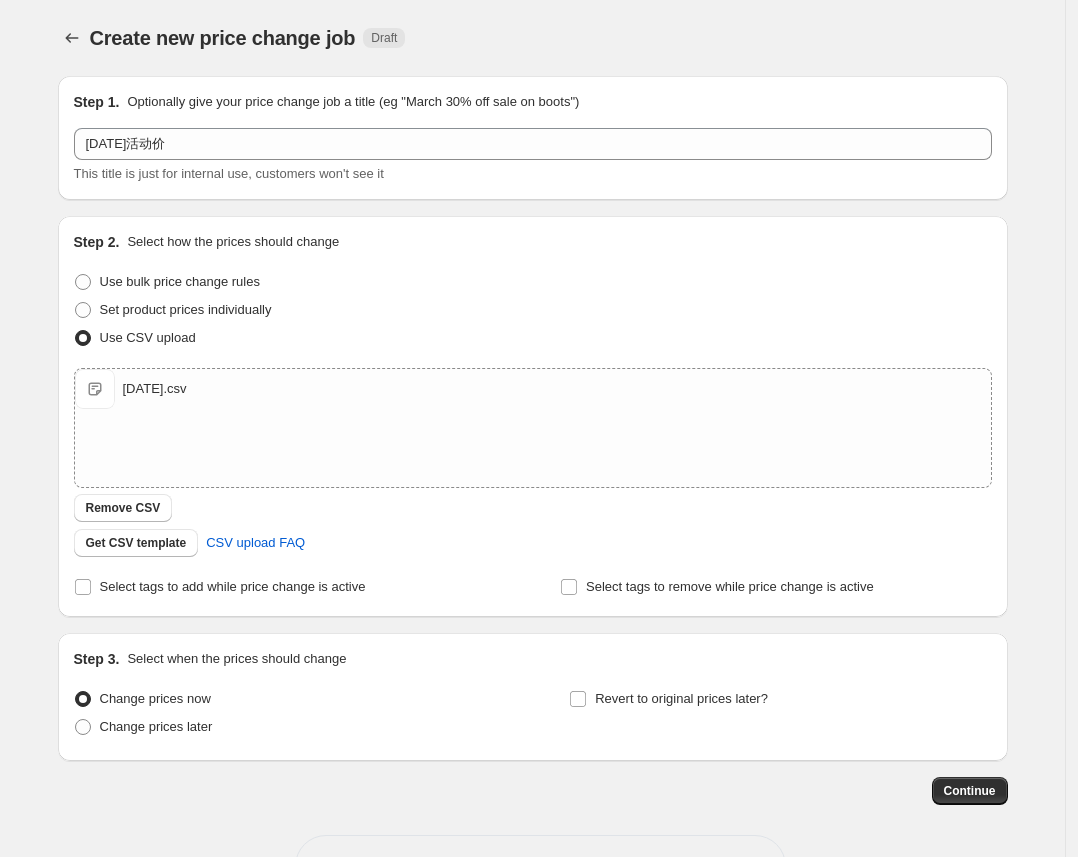 click on "Get CSV template CSV upload FAQ" at bounding box center [533, 543] 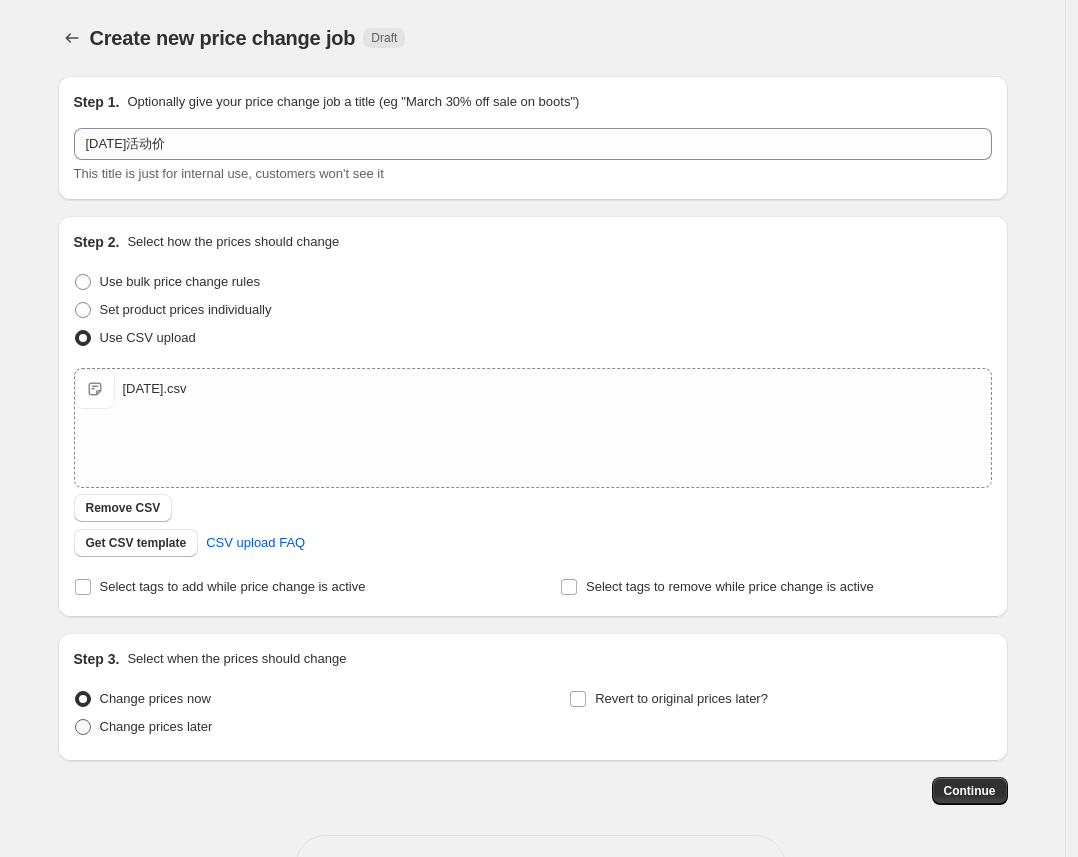 click on "Change prices later" at bounding box center (156, 726) 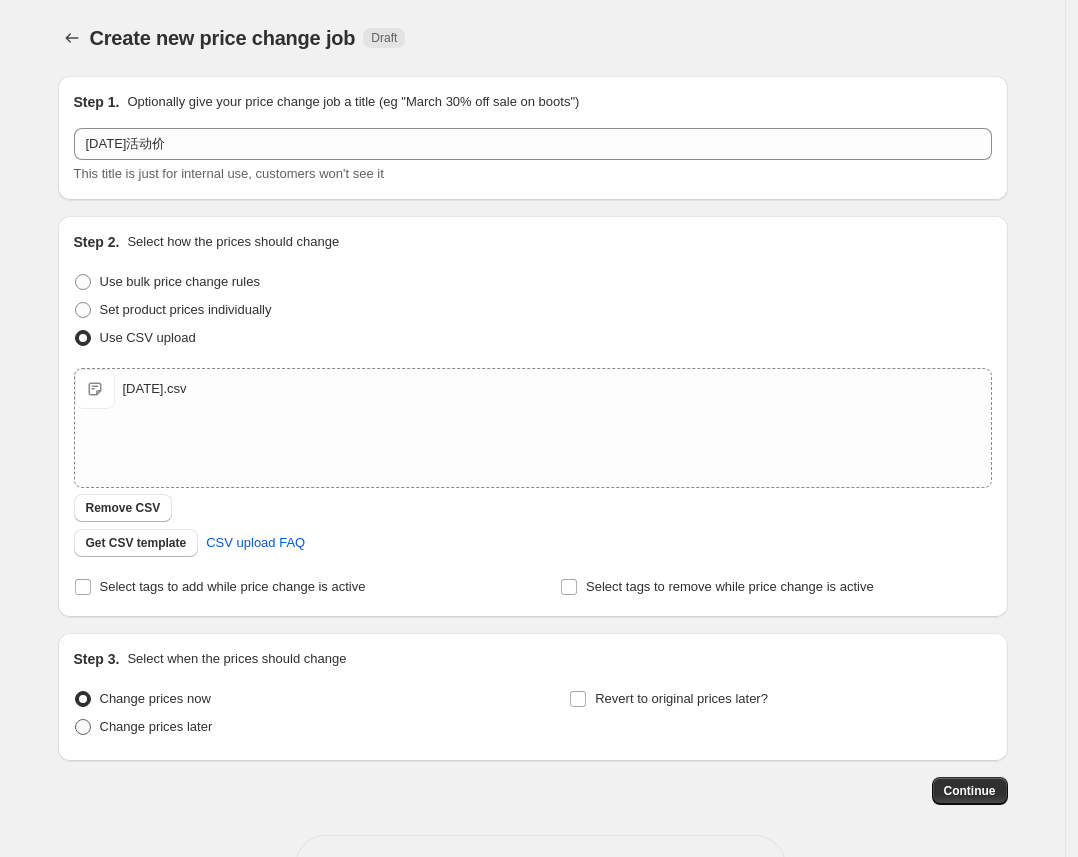 radio on "true" 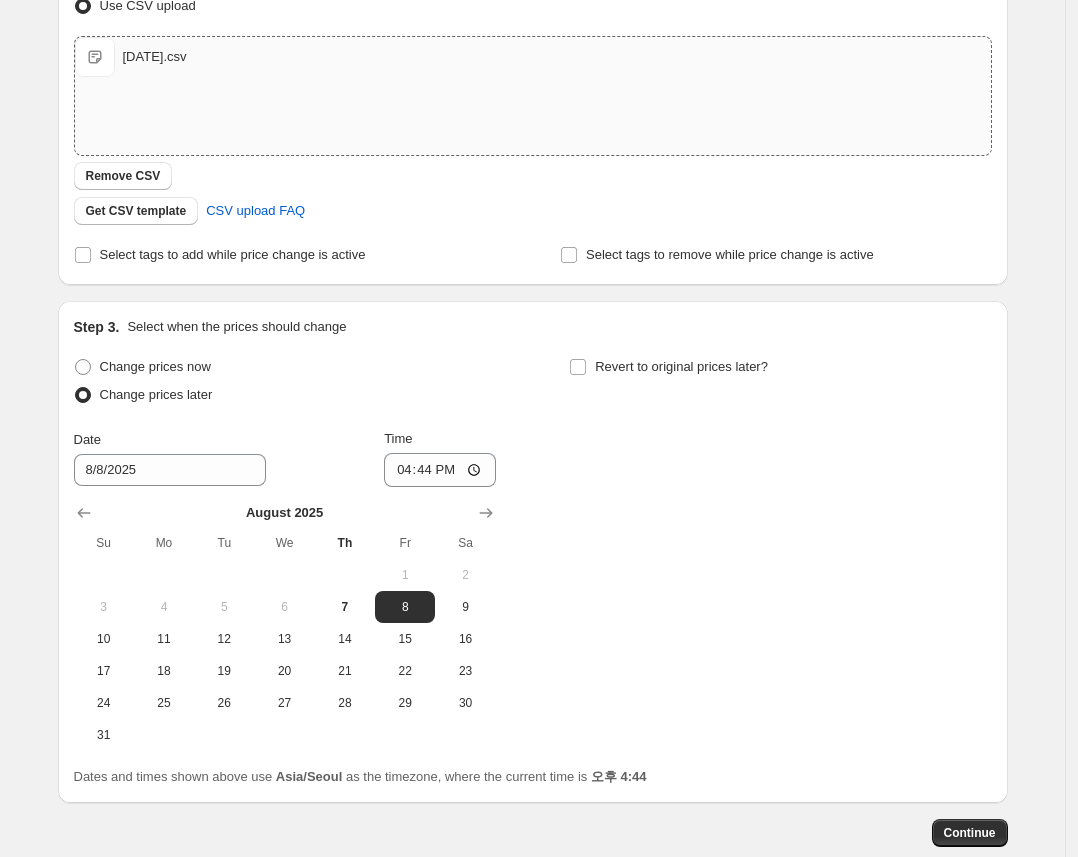 scroll, scrollTop: 333, scrollLeft: 0, axis: vertical 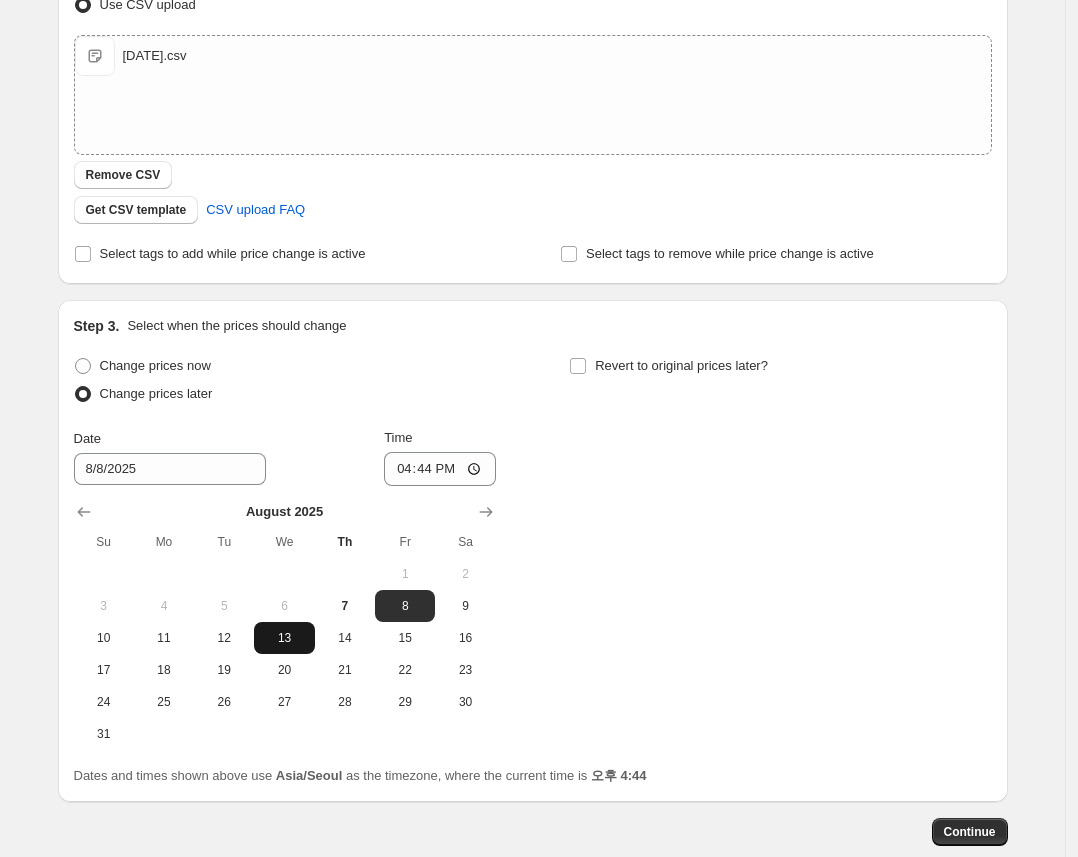 click on "13" at bounding box center (284, 638) 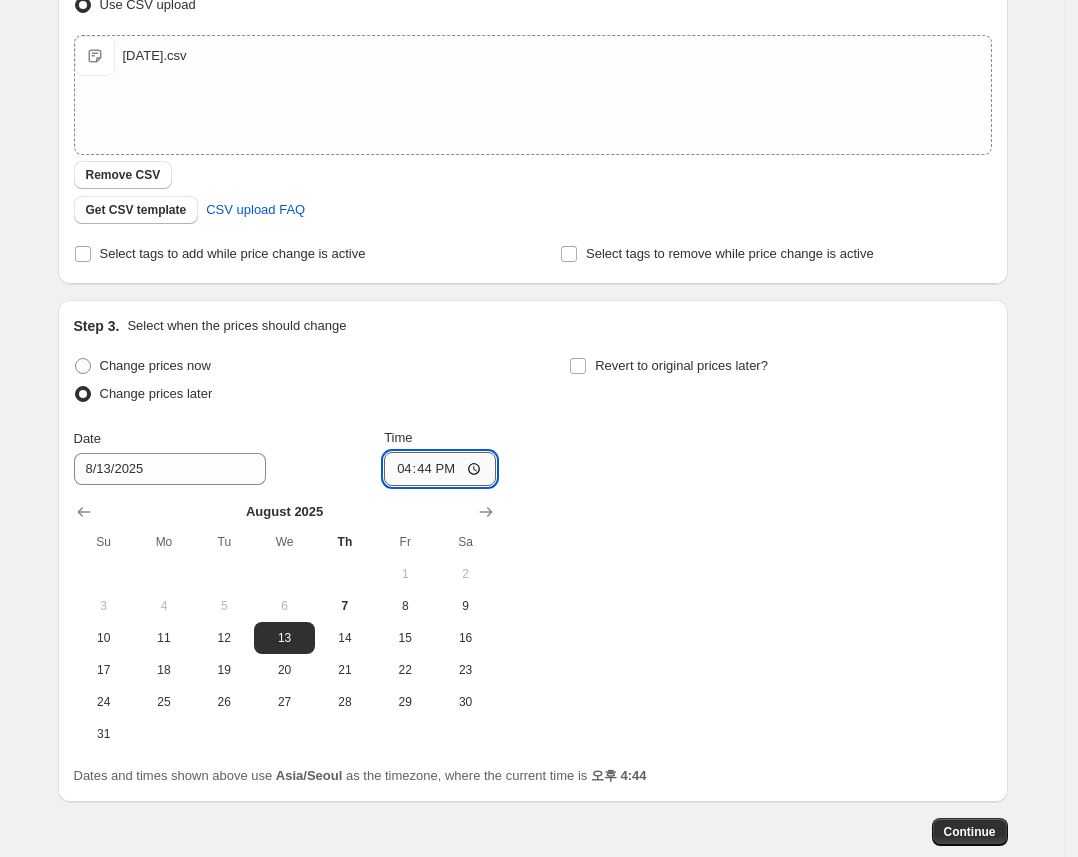 click on "16:44" at bounding box center (440, 469) 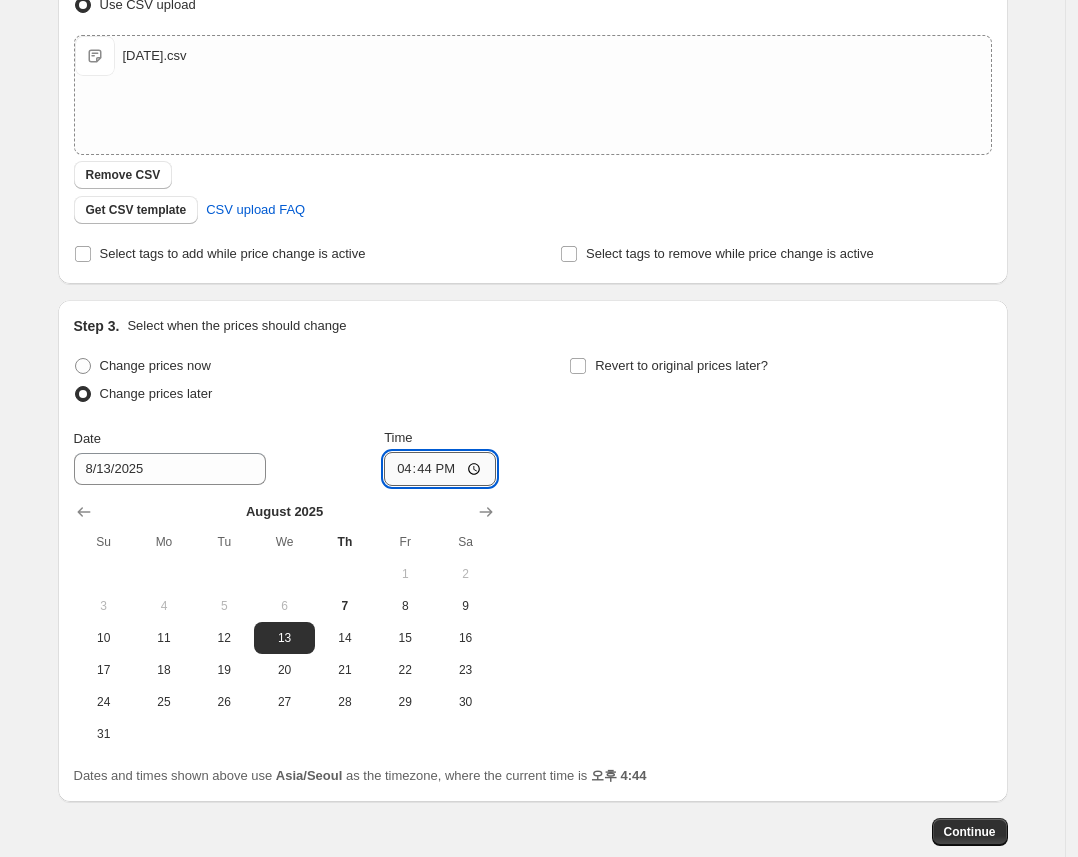 click on "16:44" at bounding box center [440, 469] 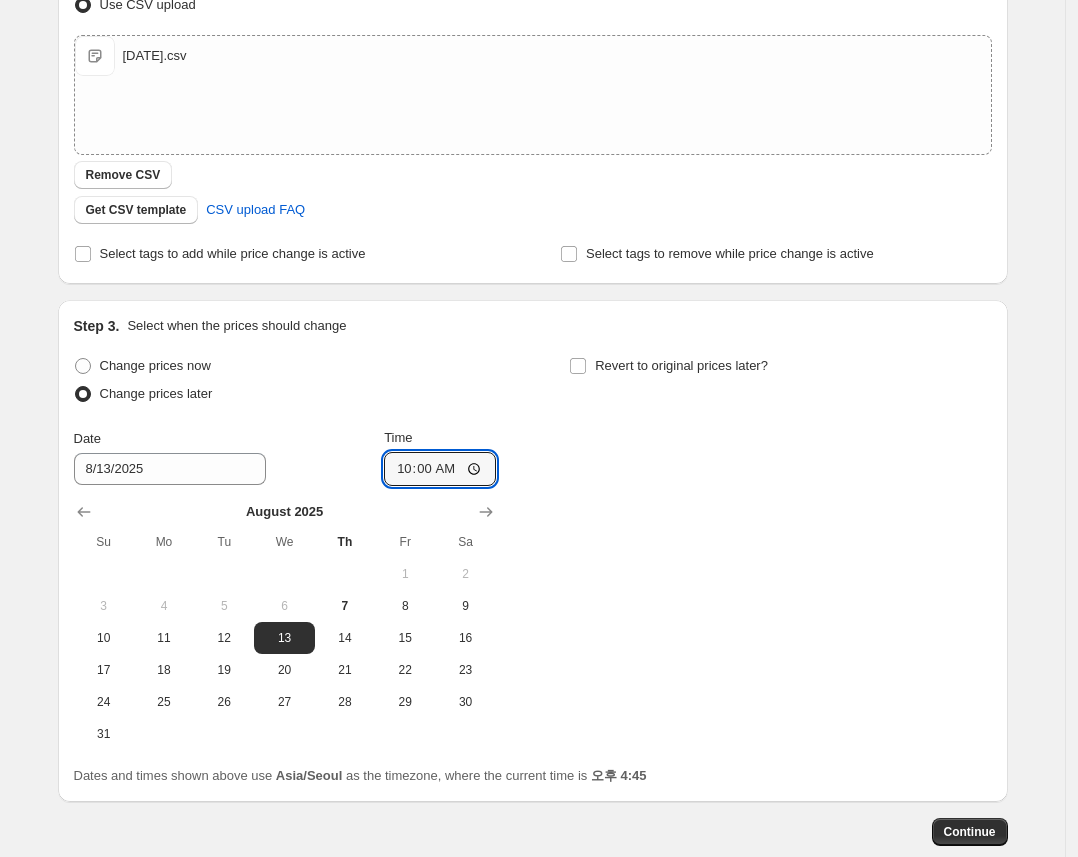 type on "10:00" 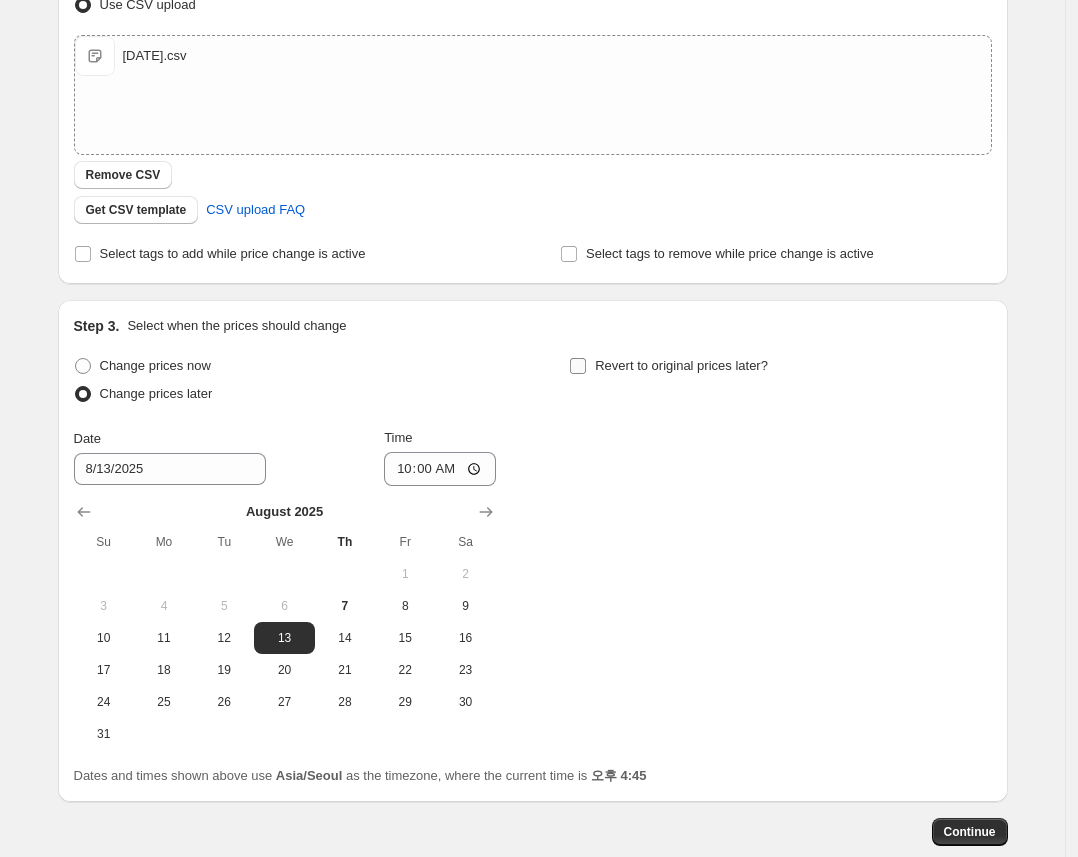 click on "Revert to original prices later?" at bounding box center (578, 366) 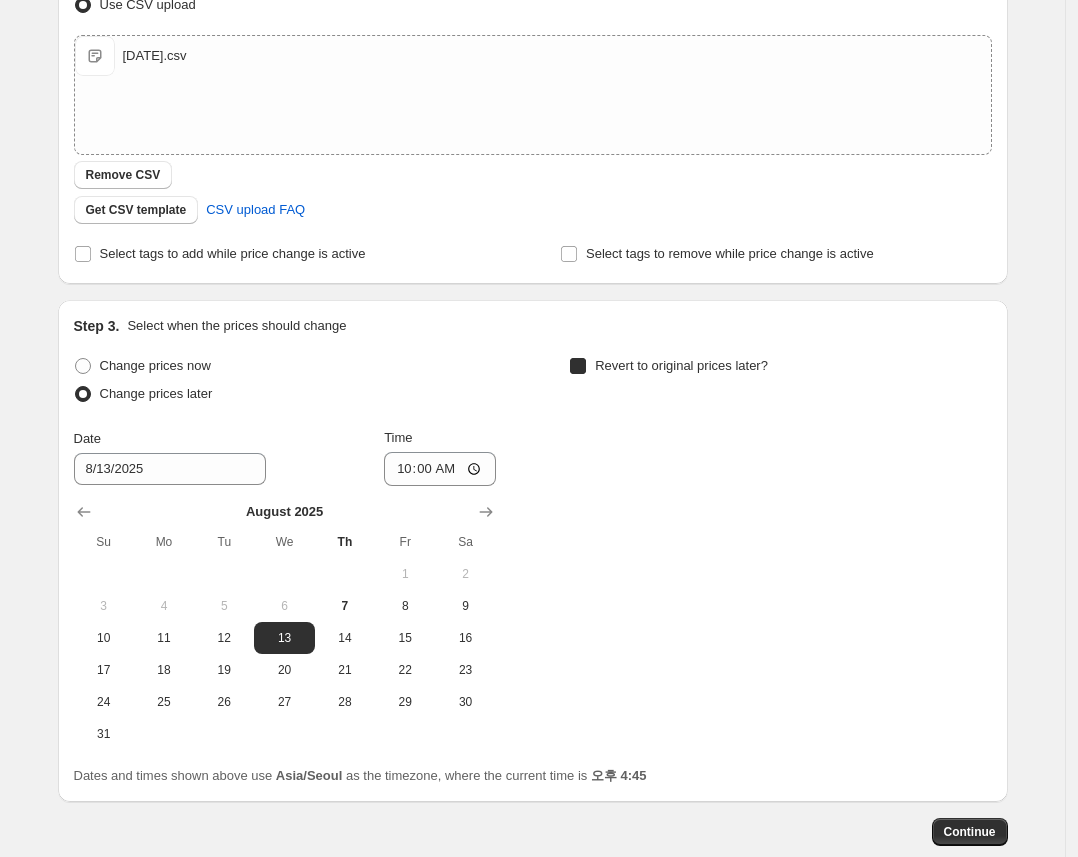 checkbox on "true" 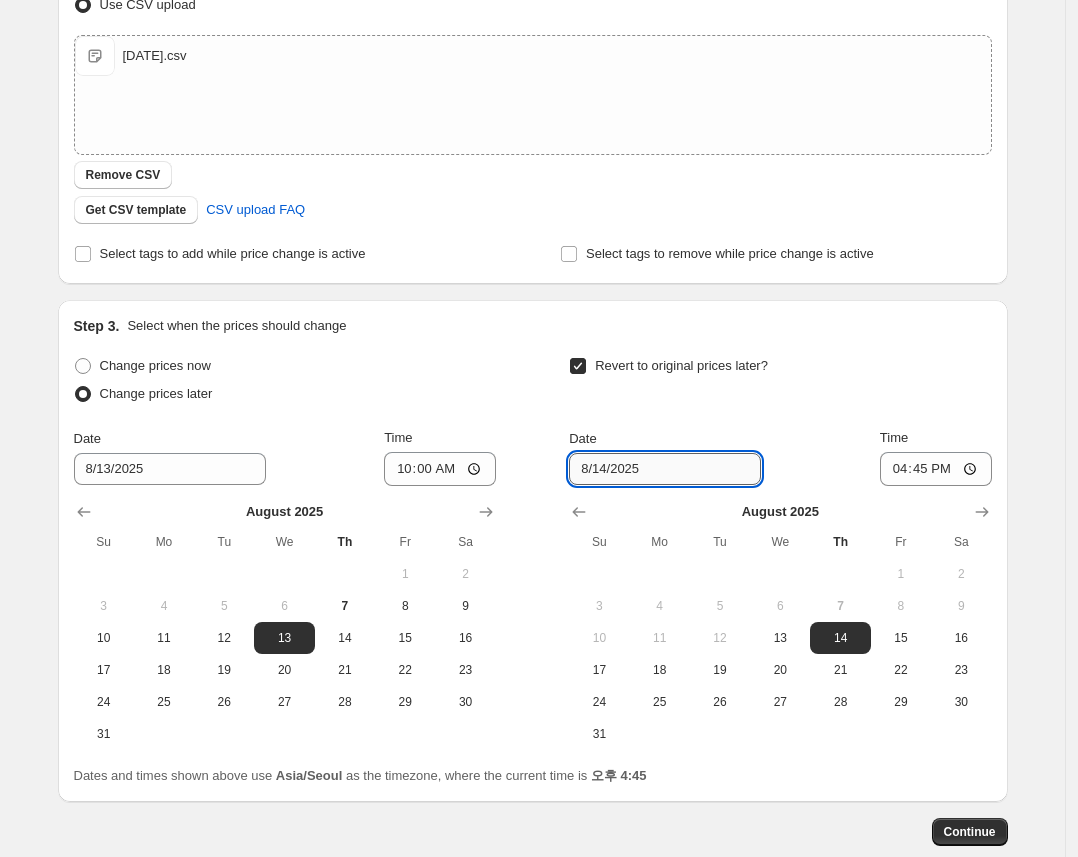 click on "8/14/2025" at bounding box center (665, 469) 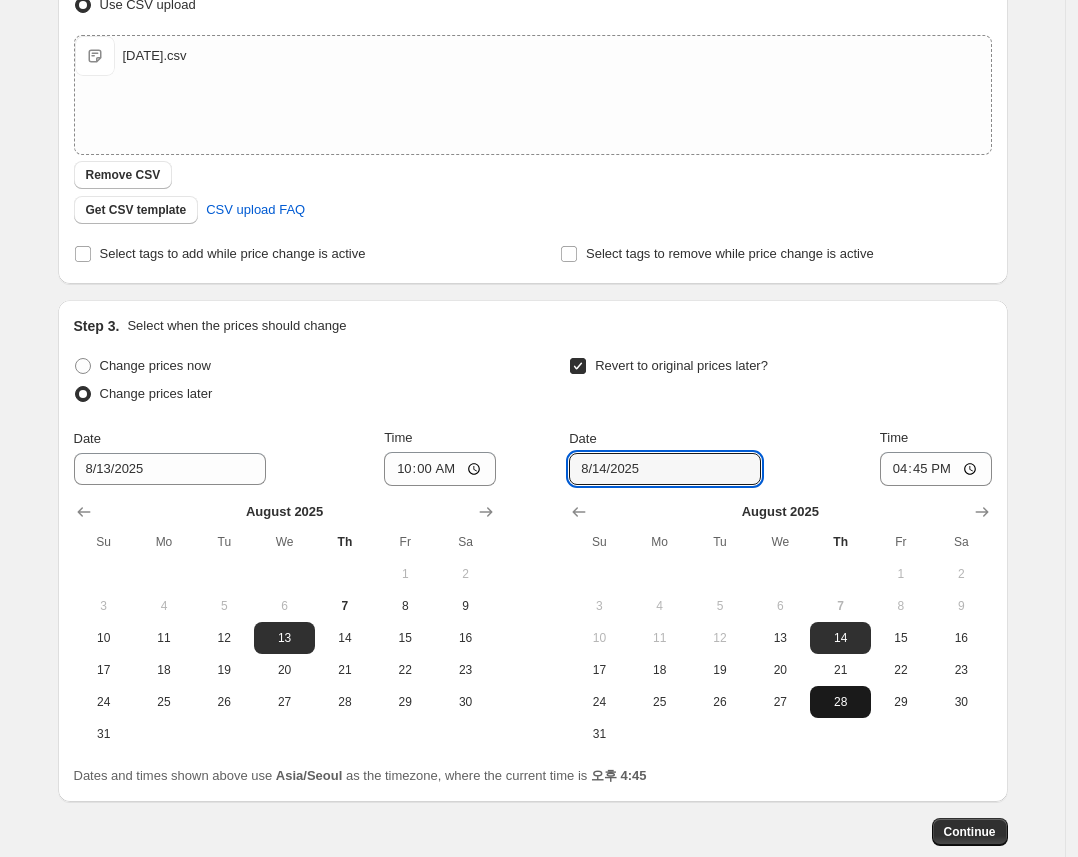 click on "28" at bounding box center [840, 702] 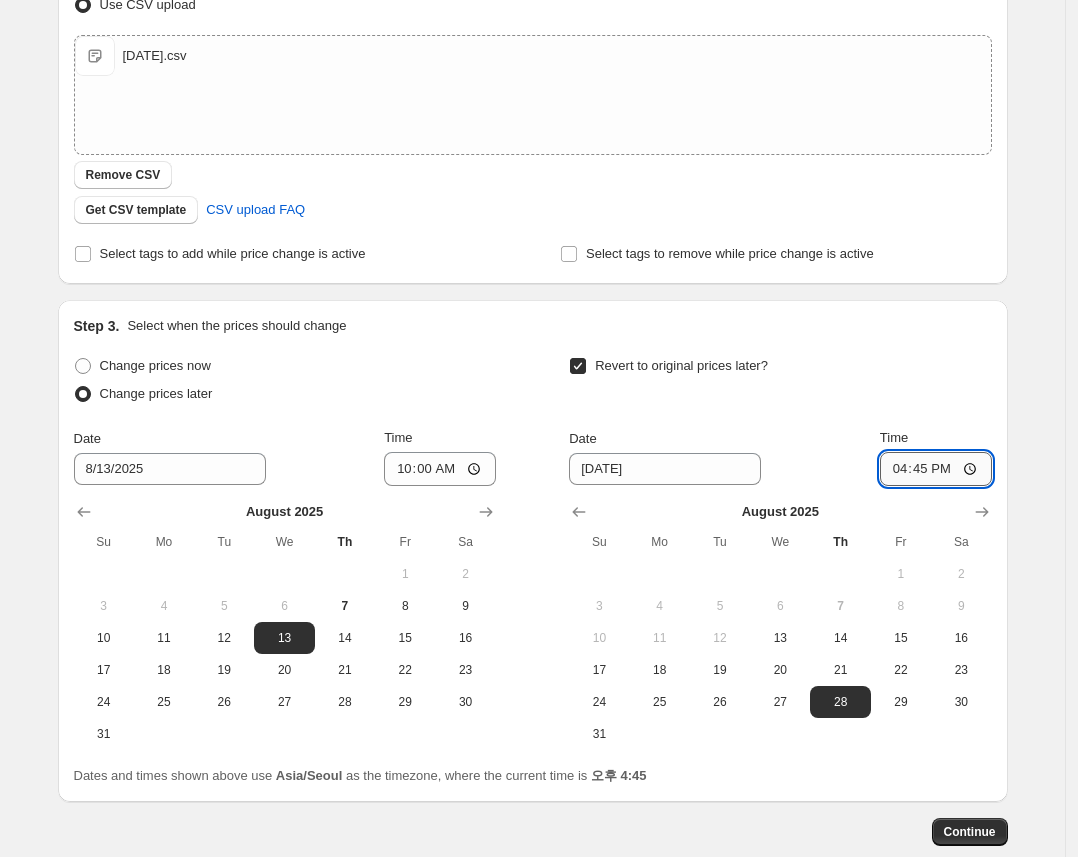 click on "16:45" at bounding box center [936, 469] 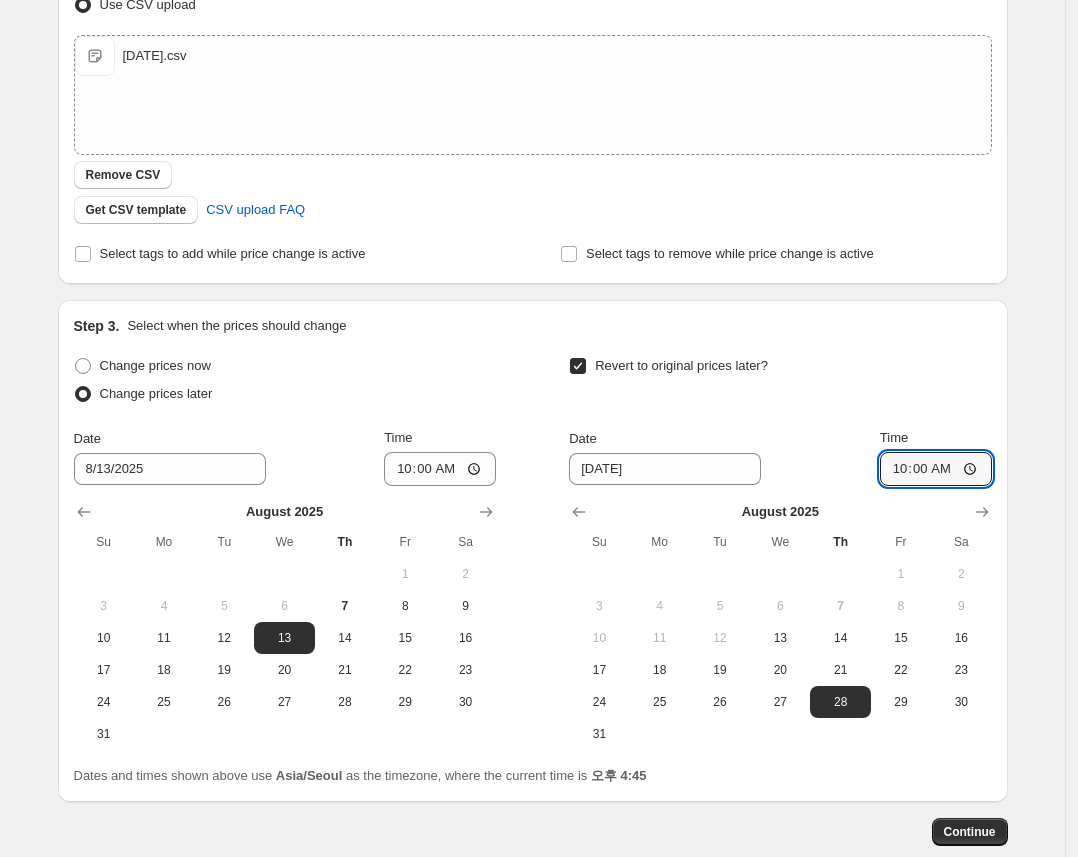 type on "10:00" 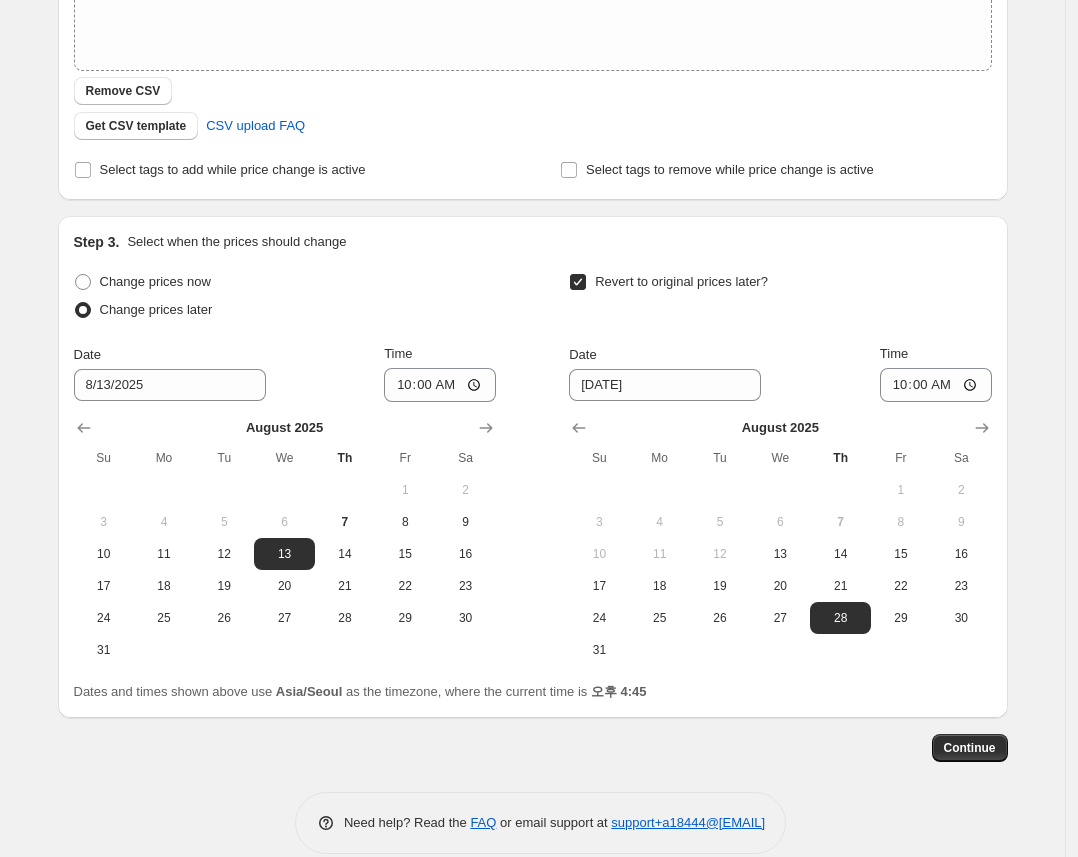 scroll, scrollTop: 442, scrollLeft: 0, axis: vertical 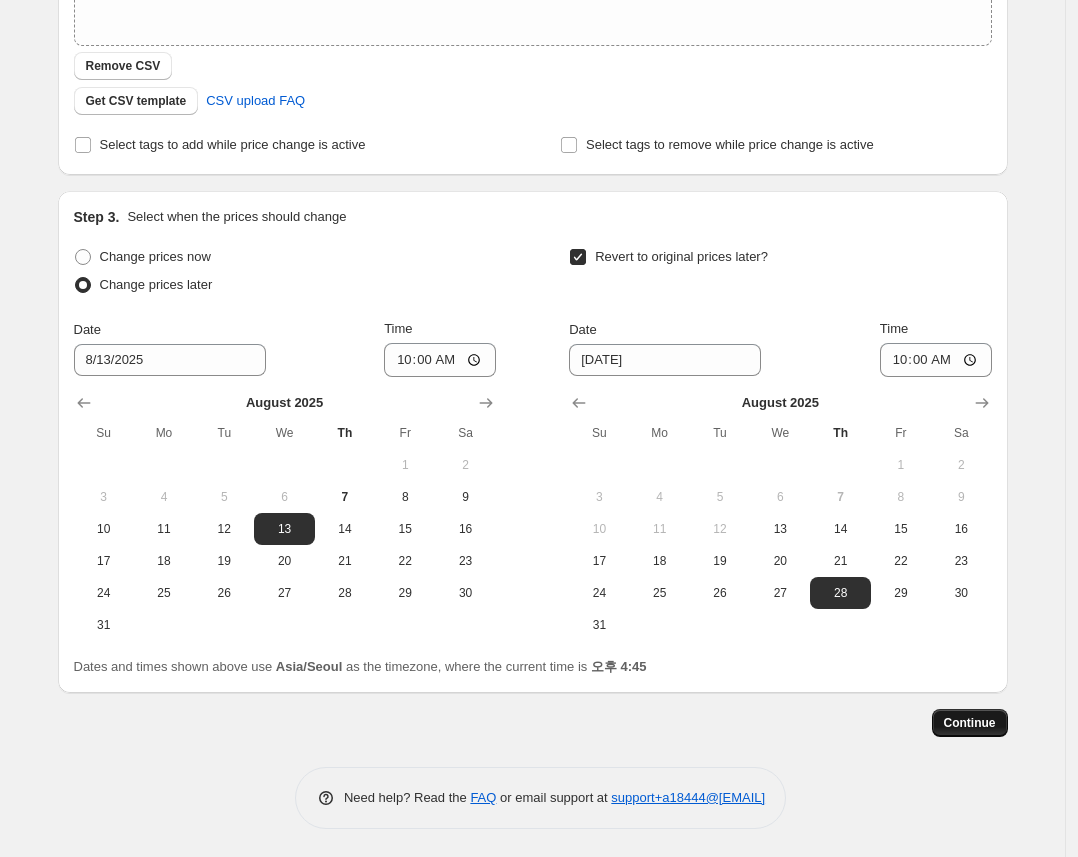 click on "Continue" at bounding box center (970, 723) 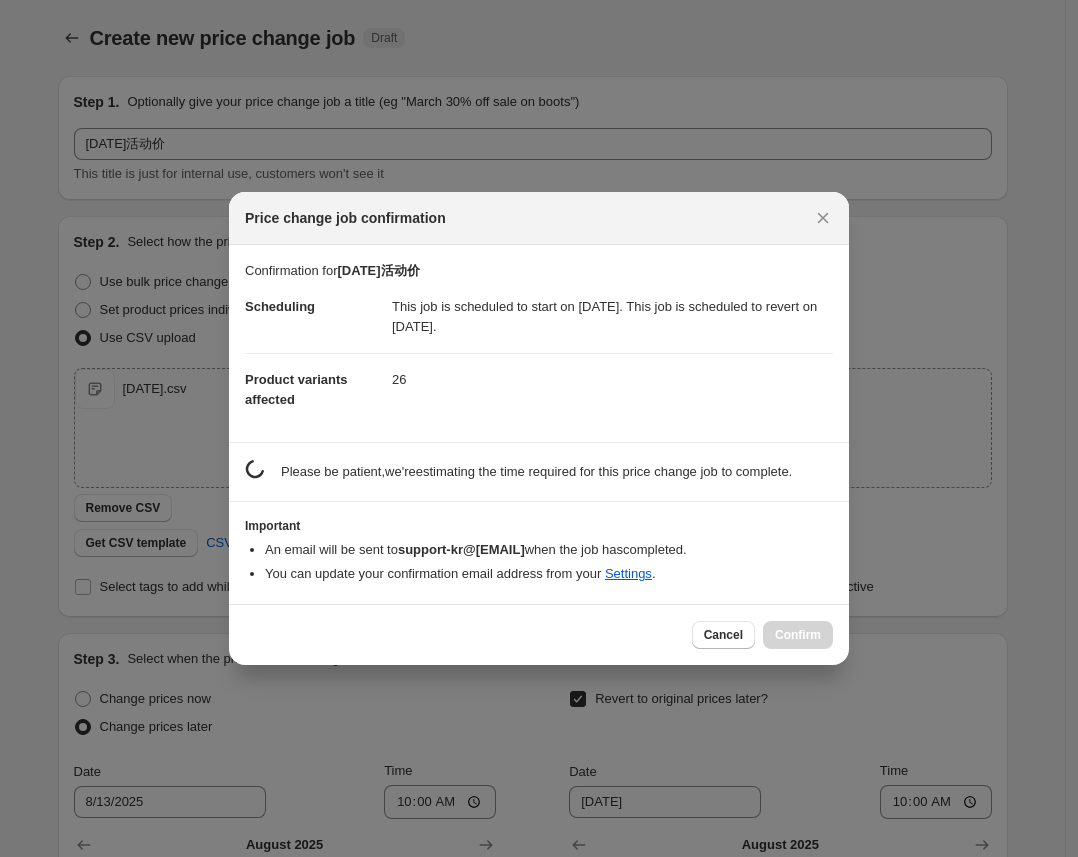 scroll, scrollTop: 0, scrollLeft: 0, axis: both 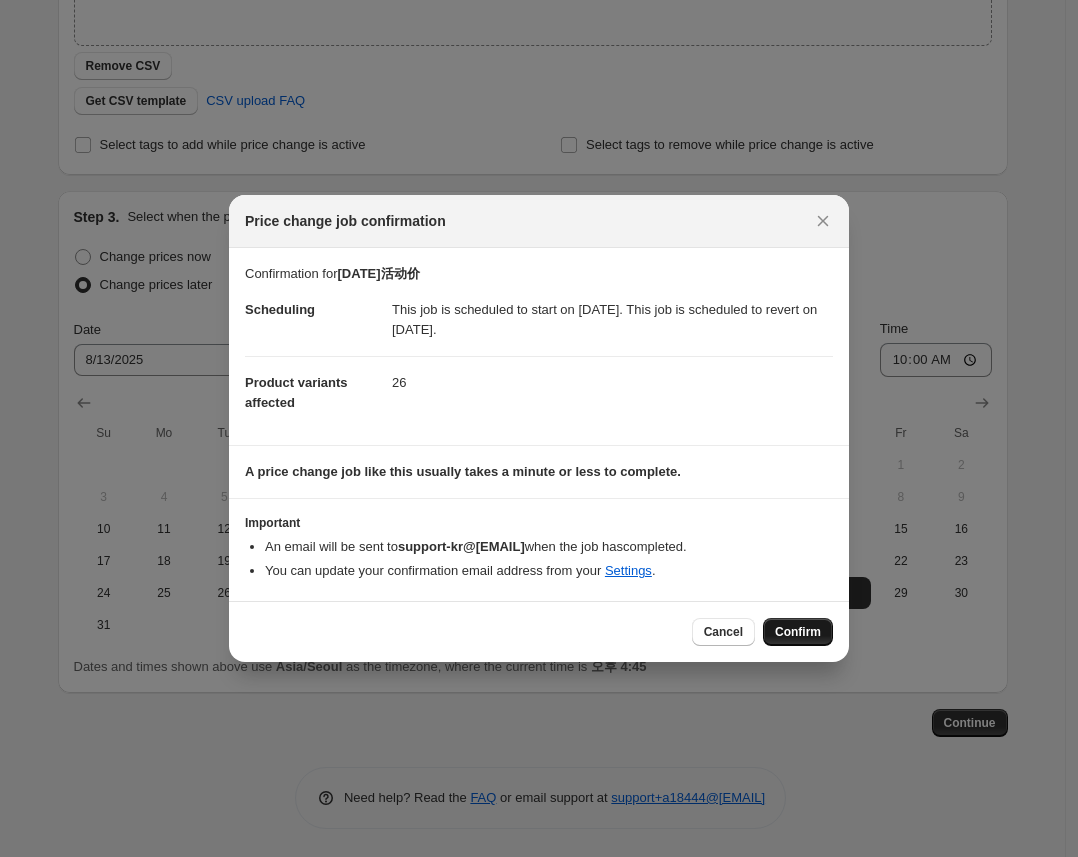 click on "Confirm" at bounding box center (798, 632) 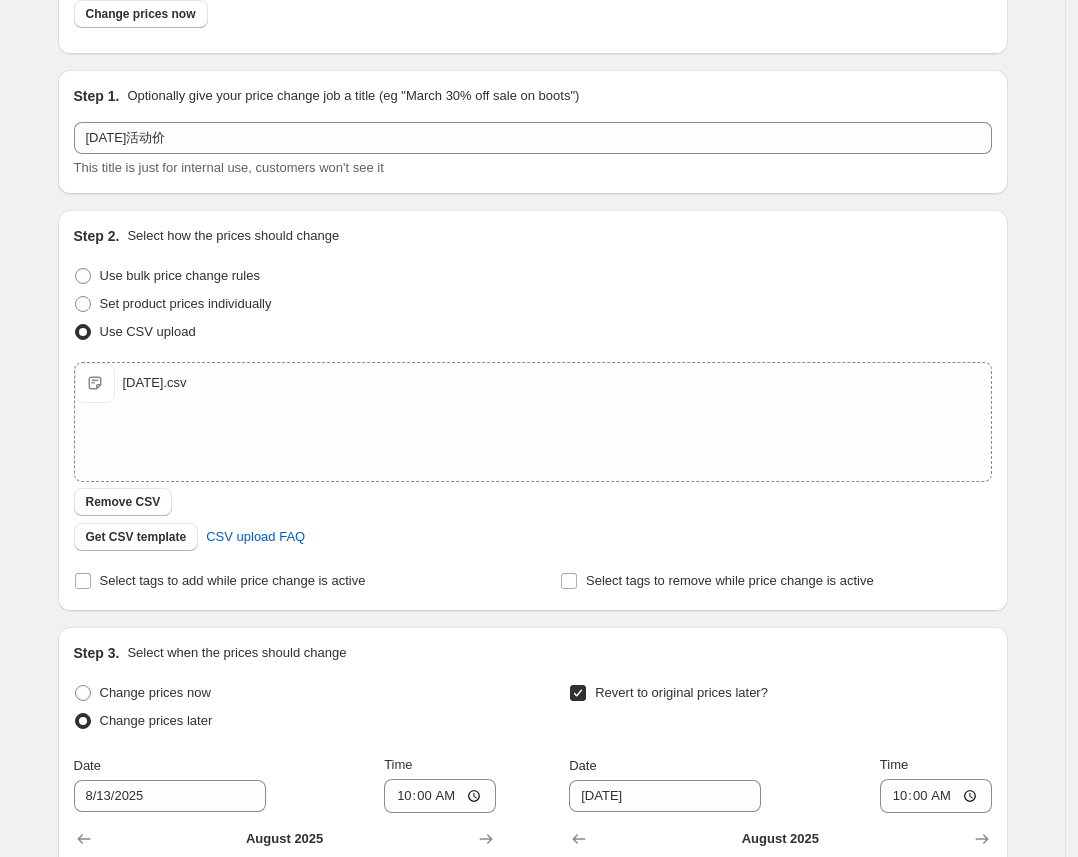 scroll, scrollTop: 0, scrollLeft: 0, axis: both 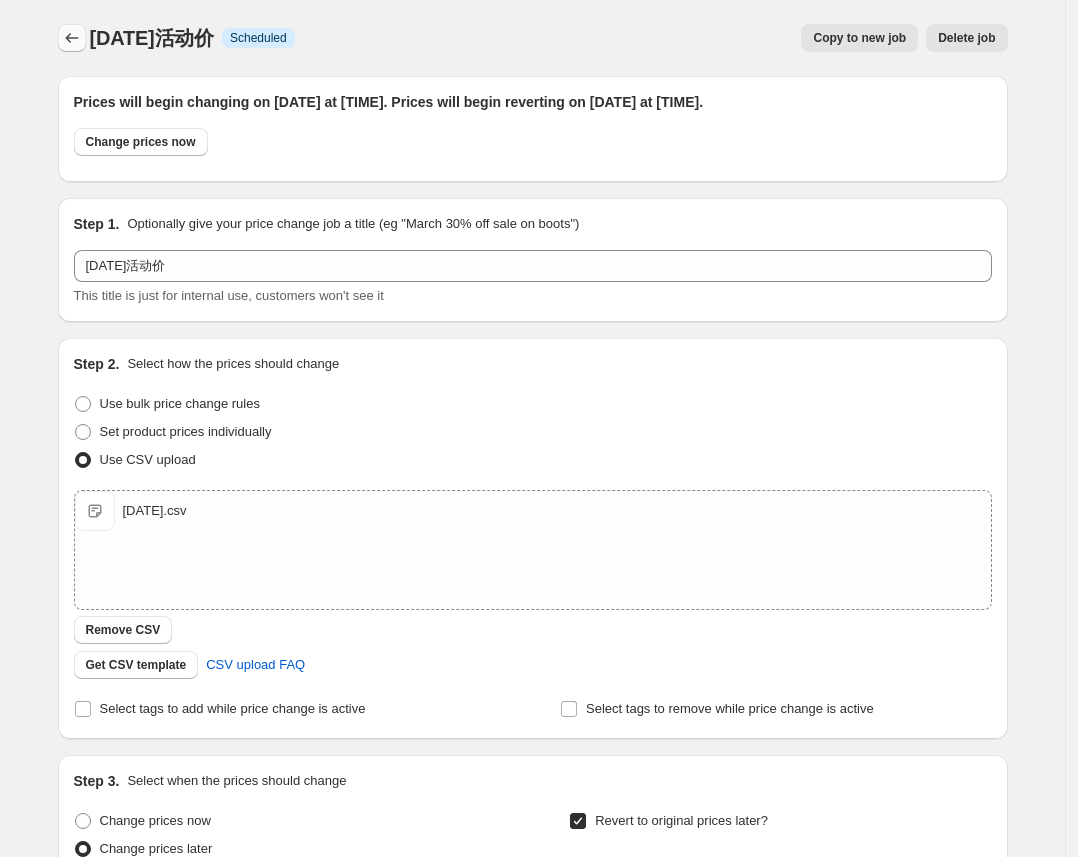 click 